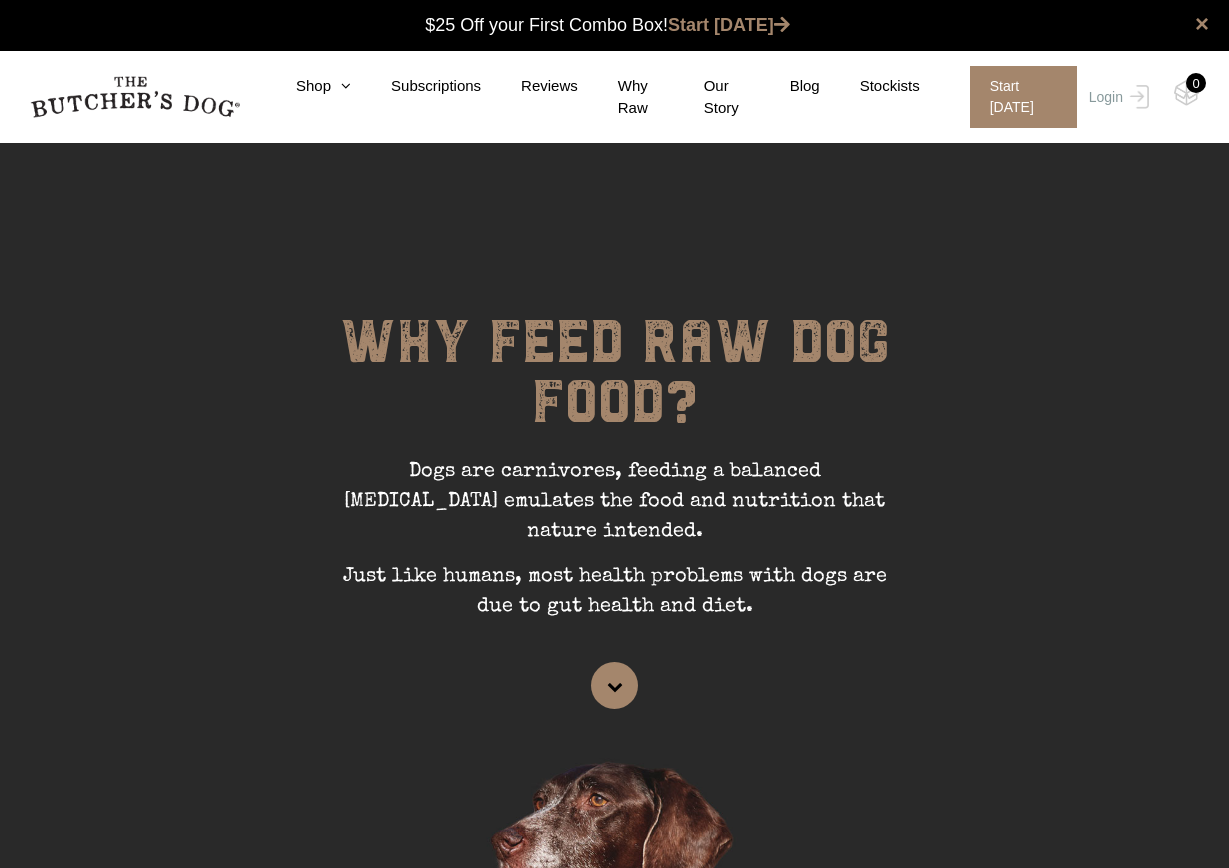 scroll, scrollTop: 0, scrollLeft: 0, axis: both 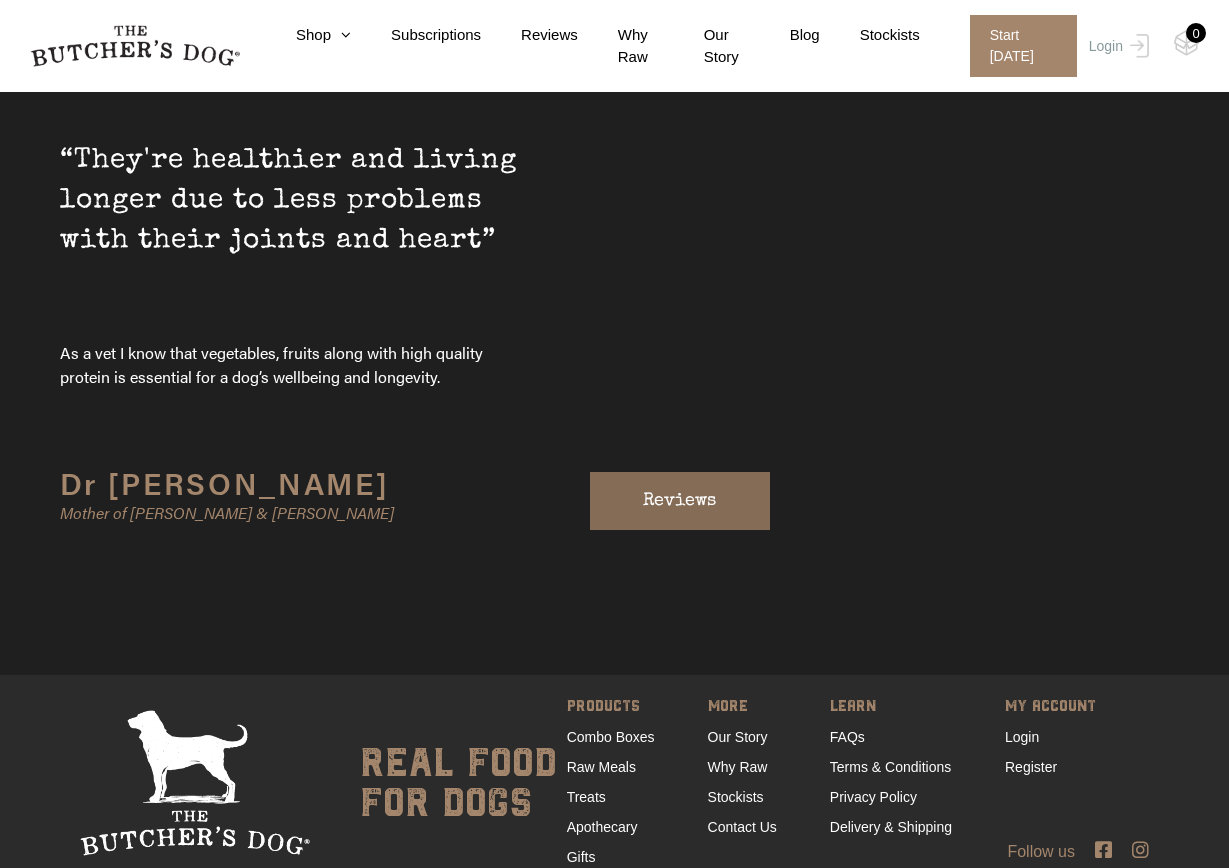 click on "Reviews" at bounding box center (680, 501) 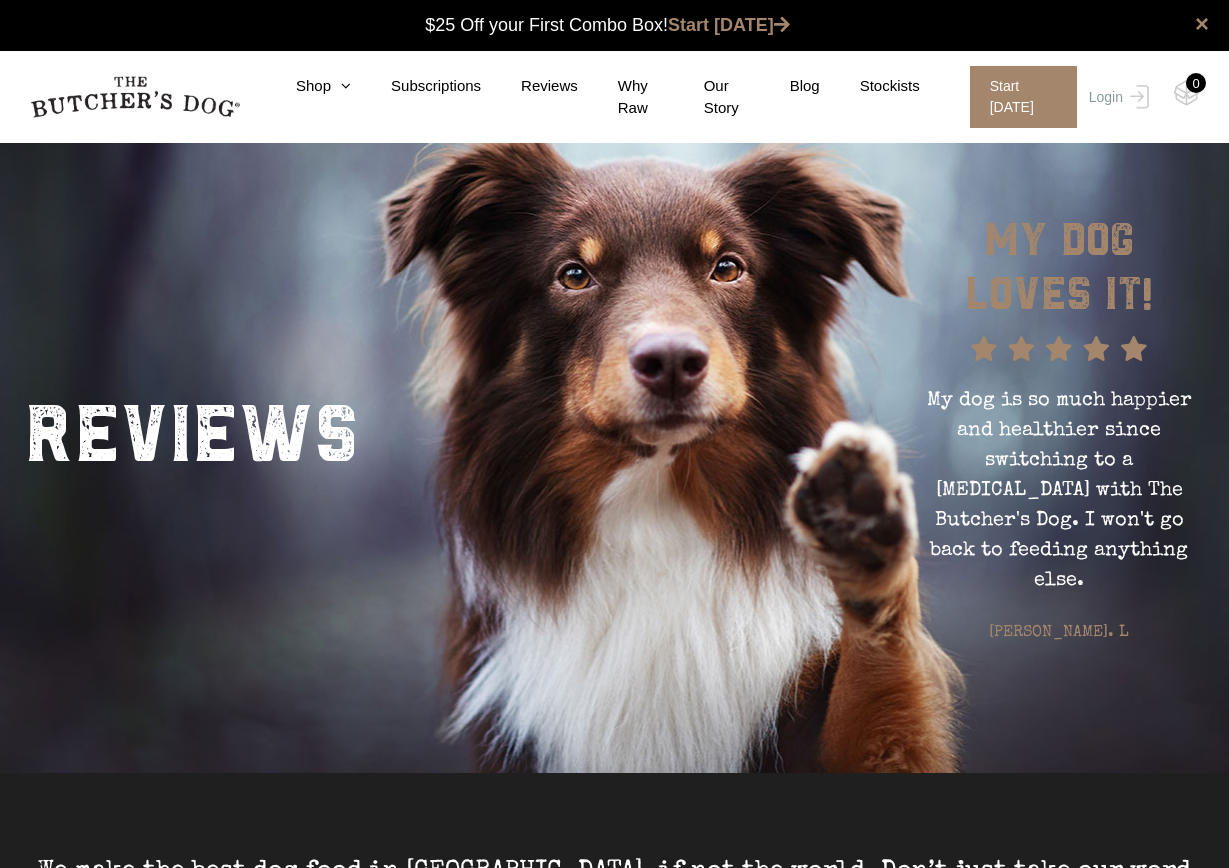 scroll, scrollTop: 0, scrollLeft: 0, axis: both 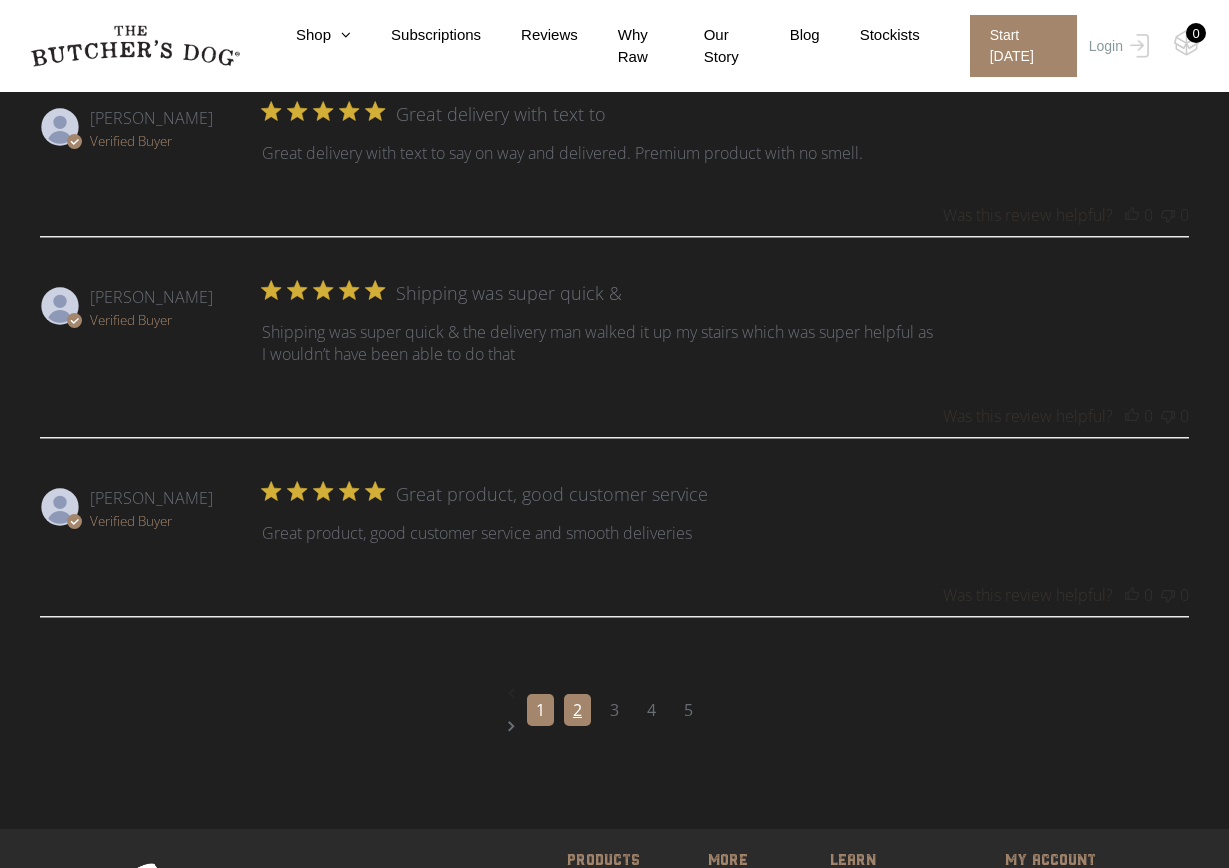 click on "2" 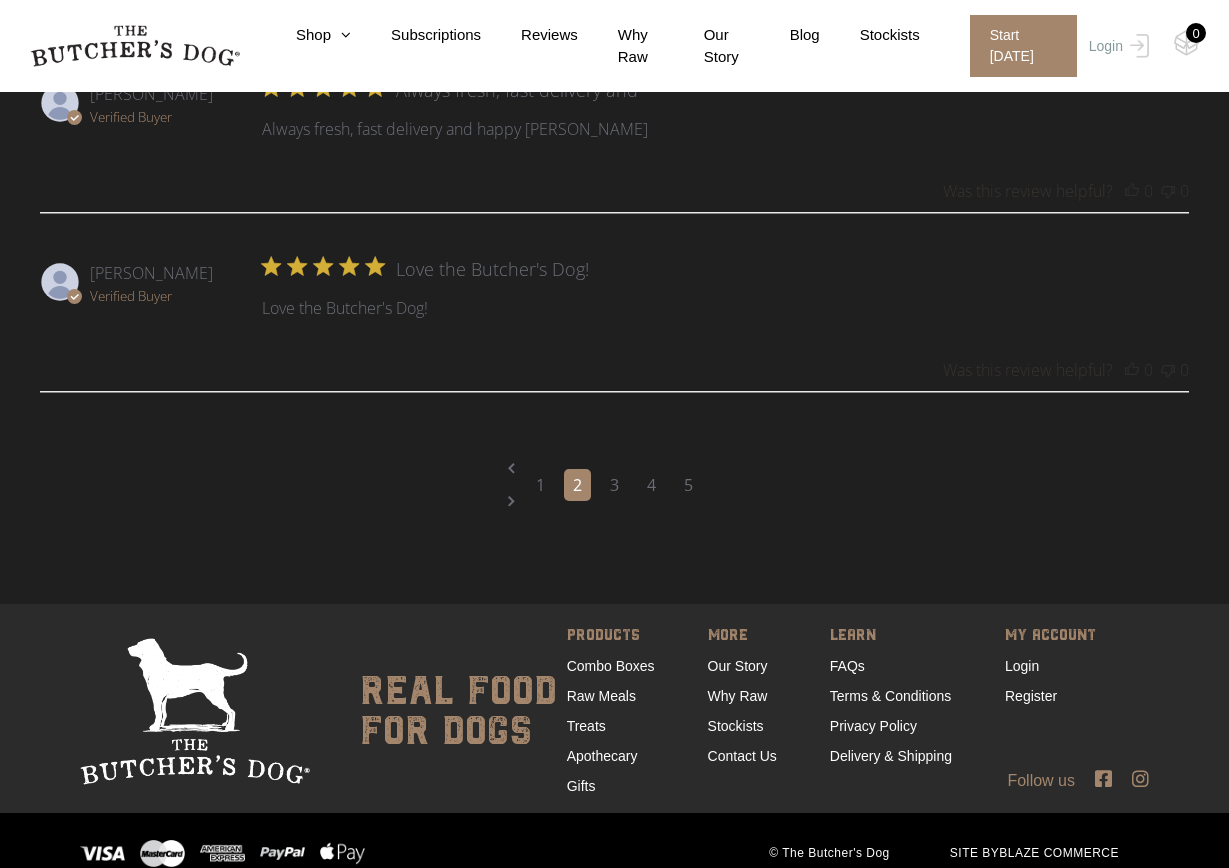 scroll, scrollTop: 3085, scrollLeft: 0, axis: vertical 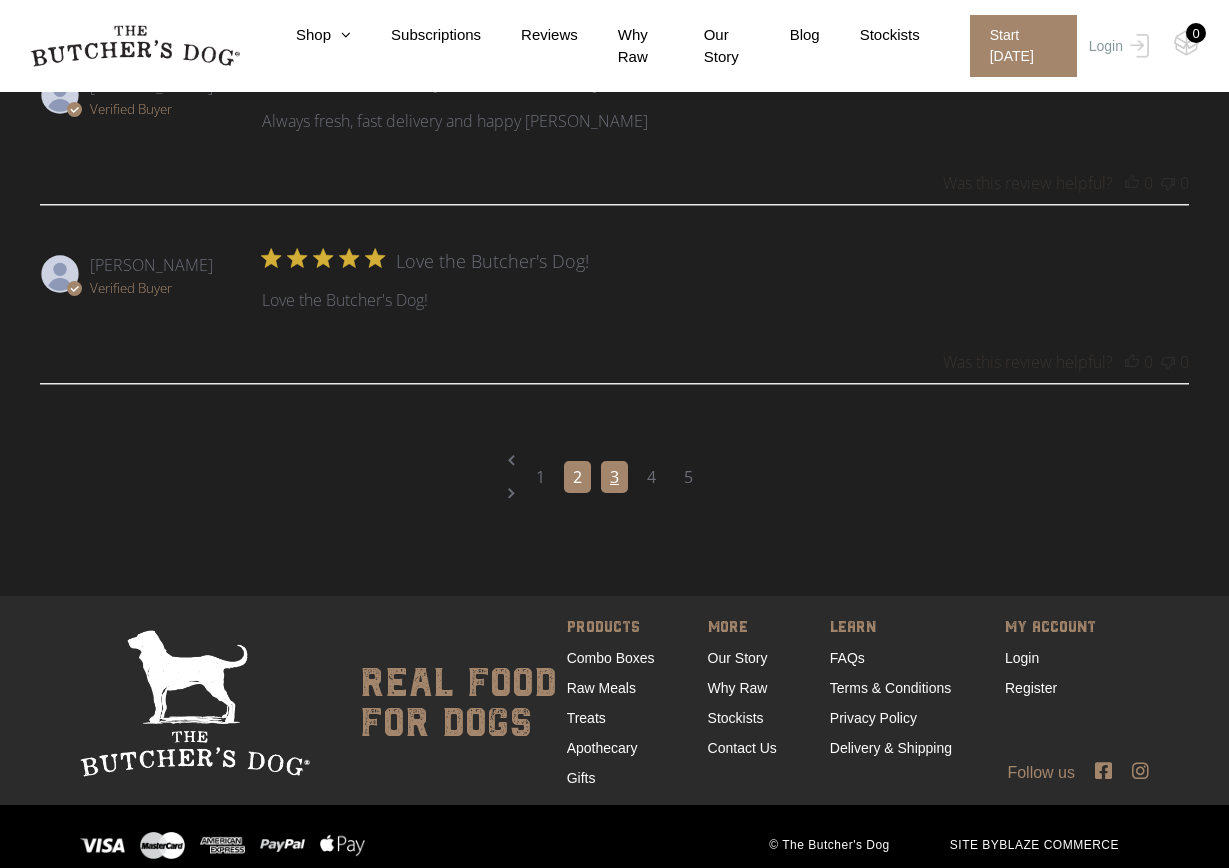 click on "3" 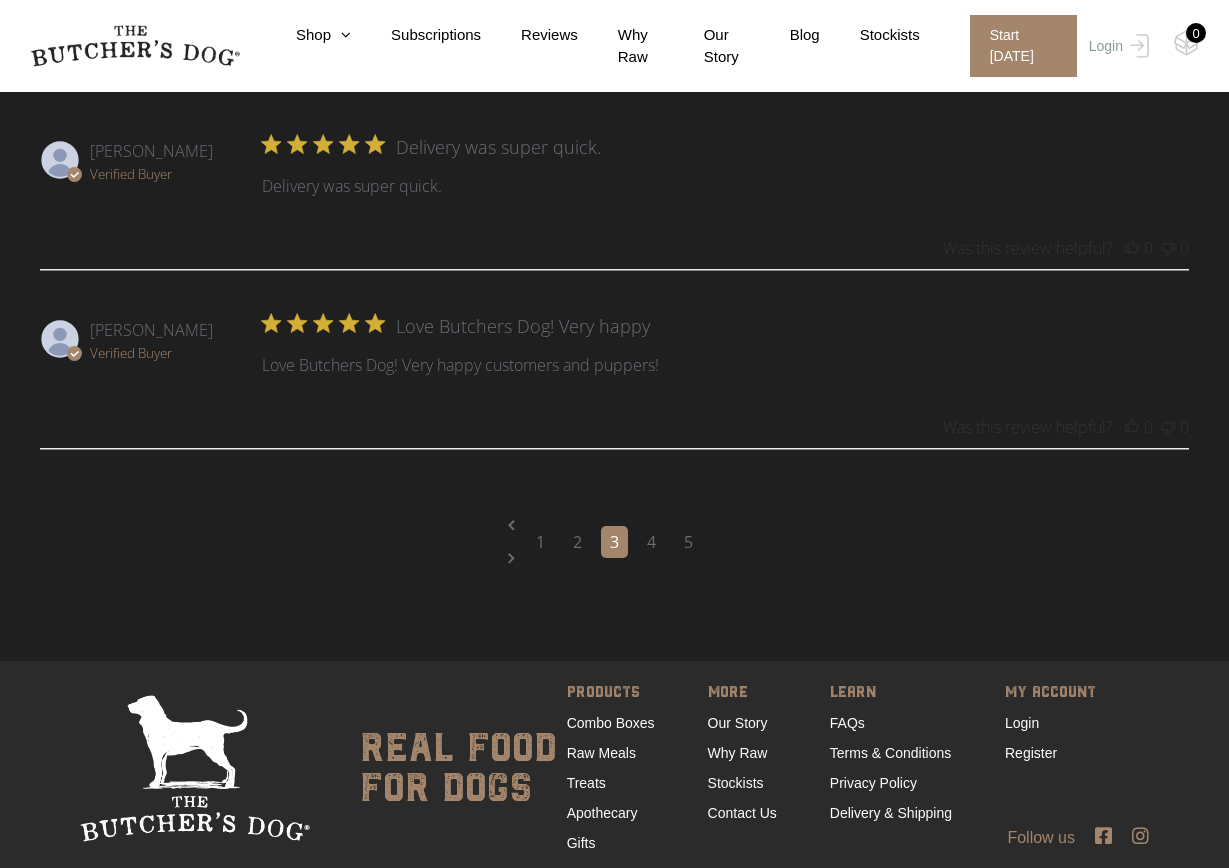 scroll, scrollTop: 2823, scrollLeft: 0, axis: vertical 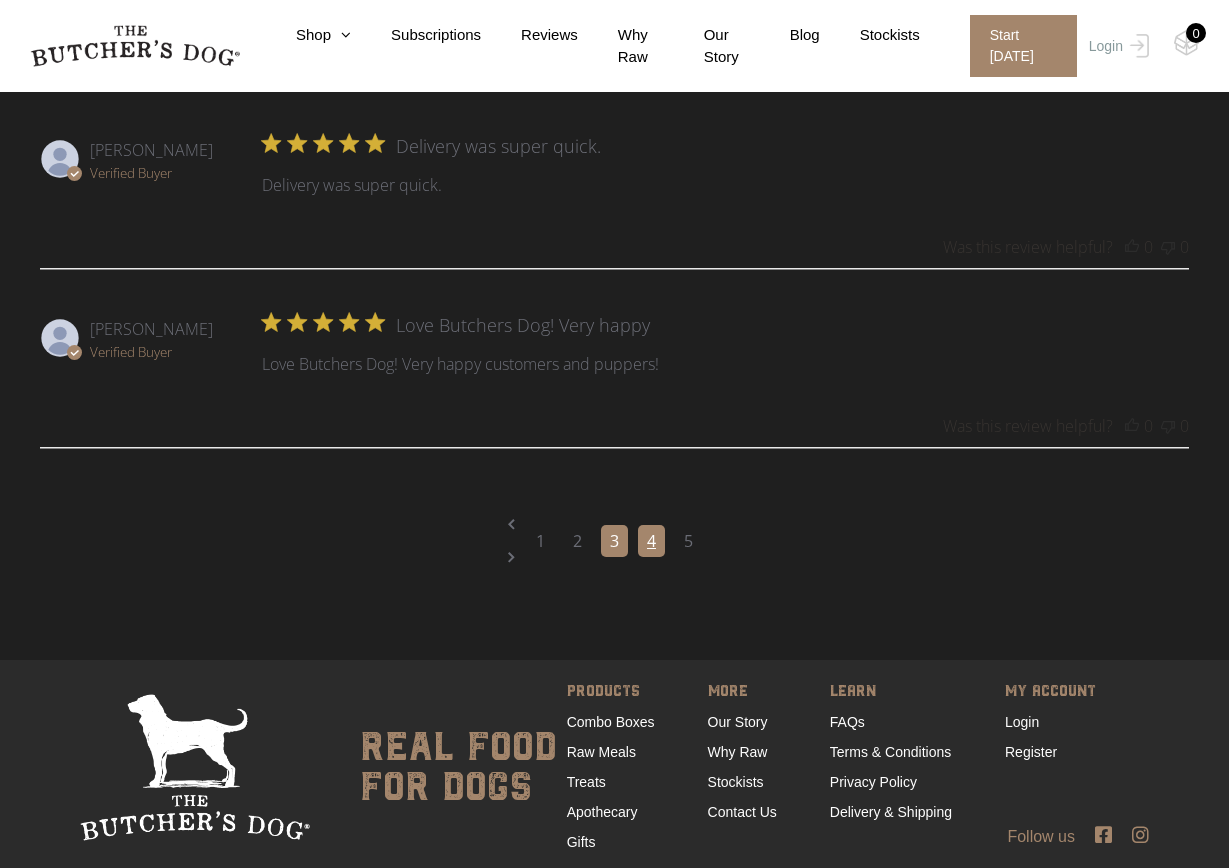 click on "4" 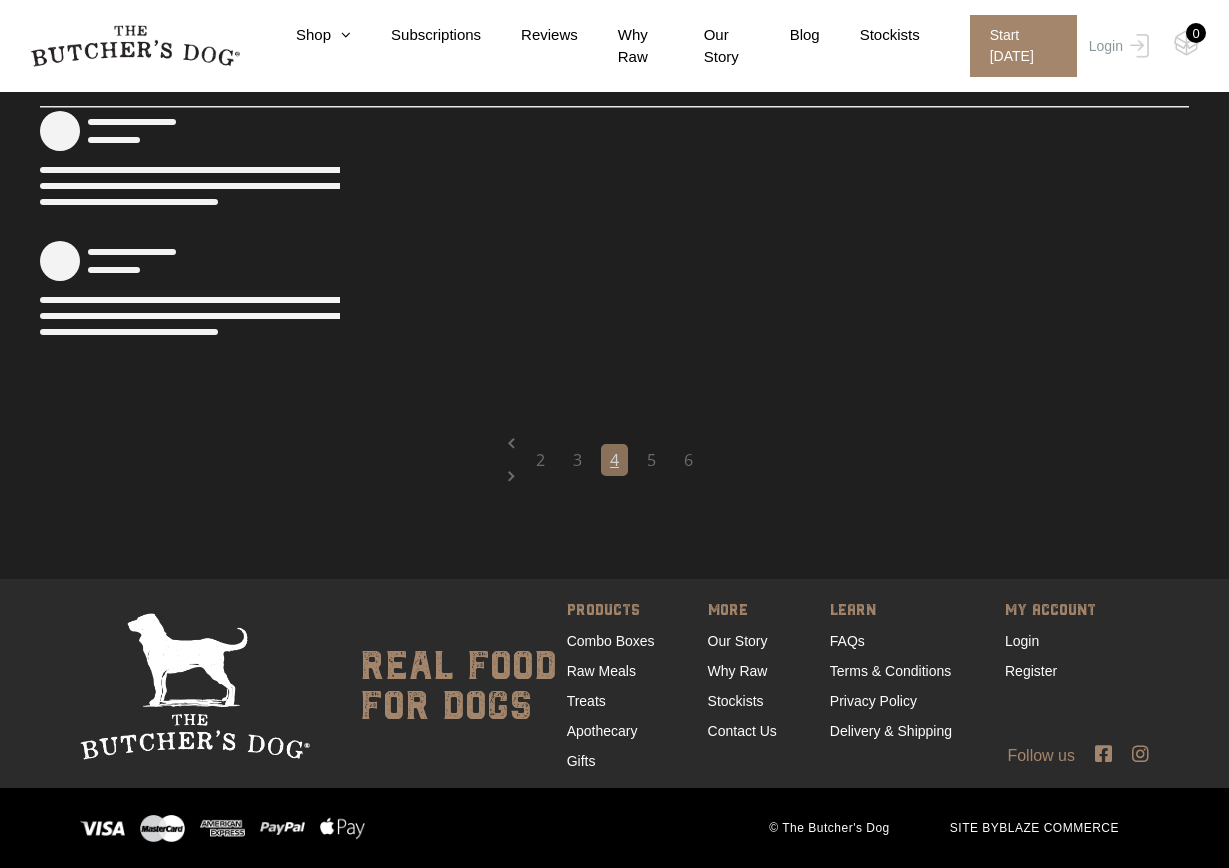 scroll, scrollTop: 1138, scrollLeft: 0, axis: vertical 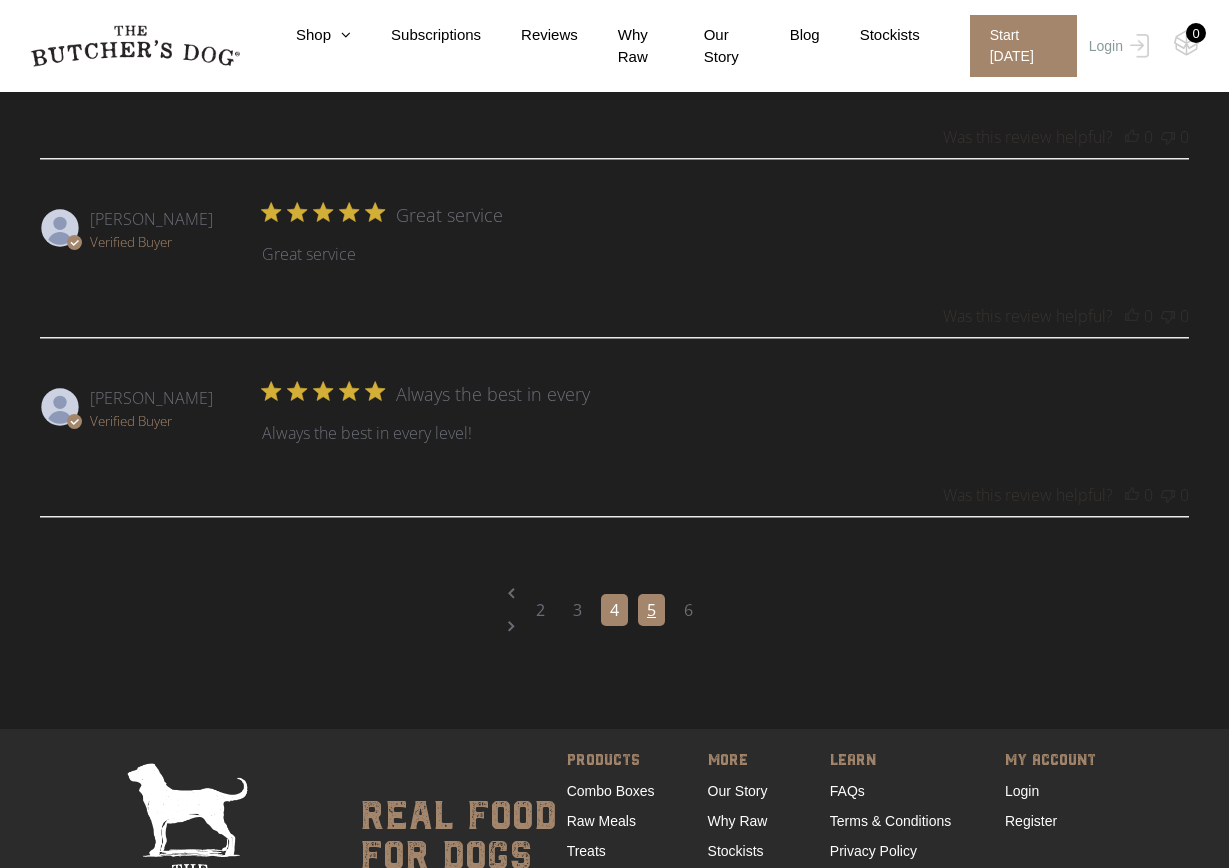 click on "5" 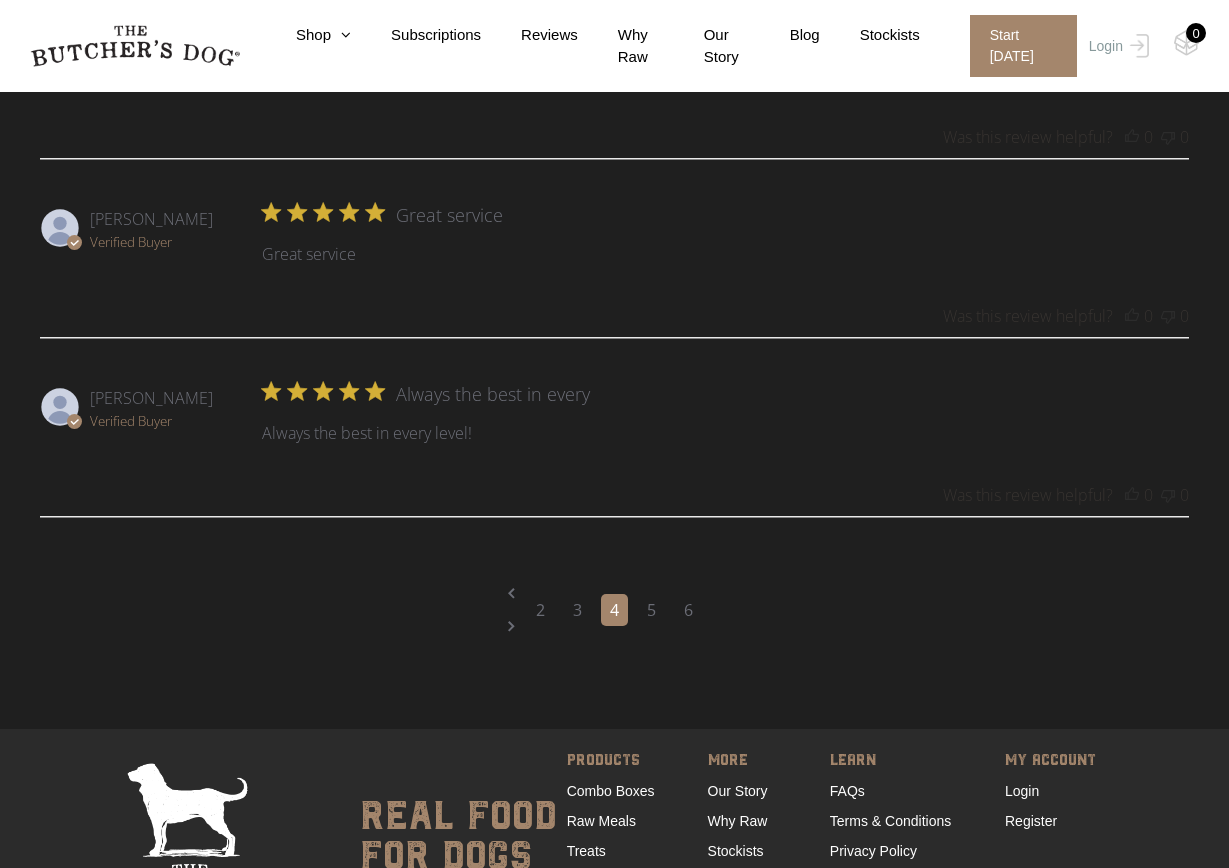 scroll, scrollTop: 1138, scrollLeft: 0, axis: vertical 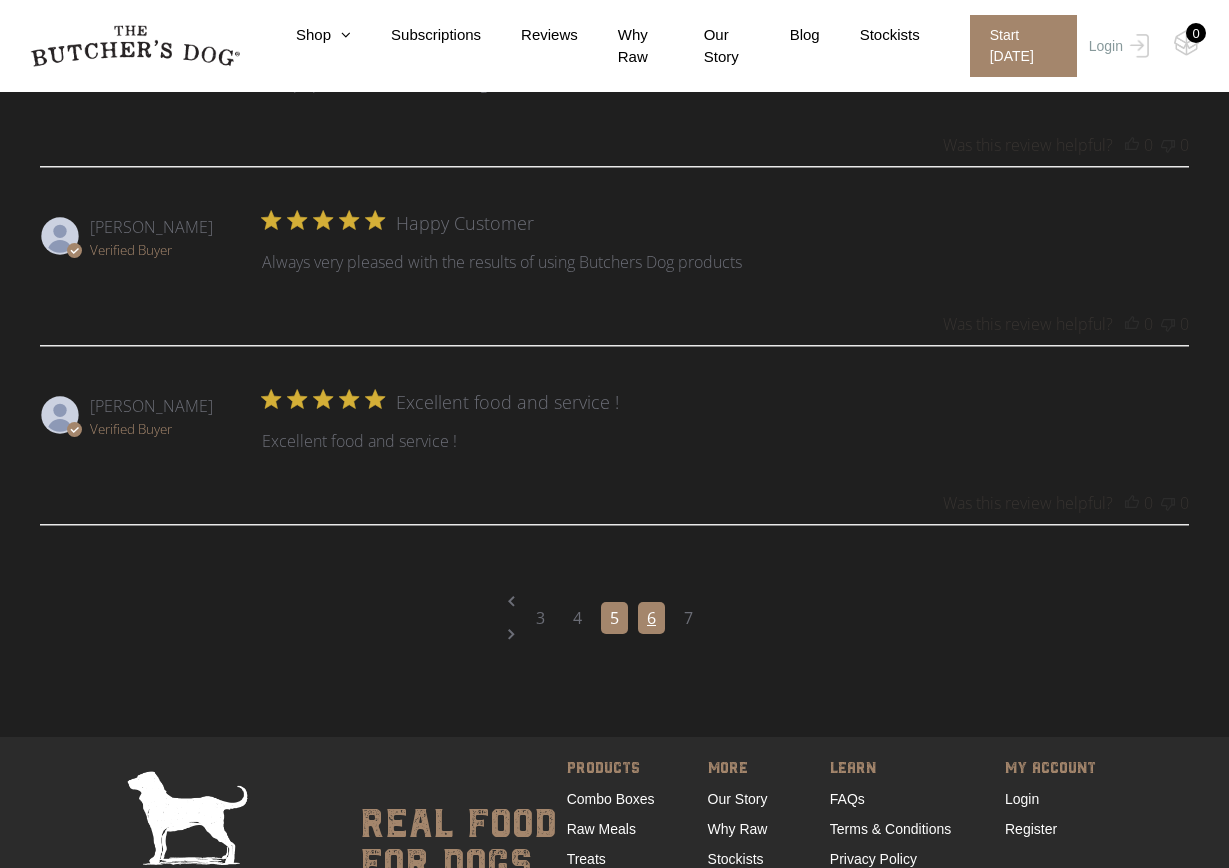click on "6" 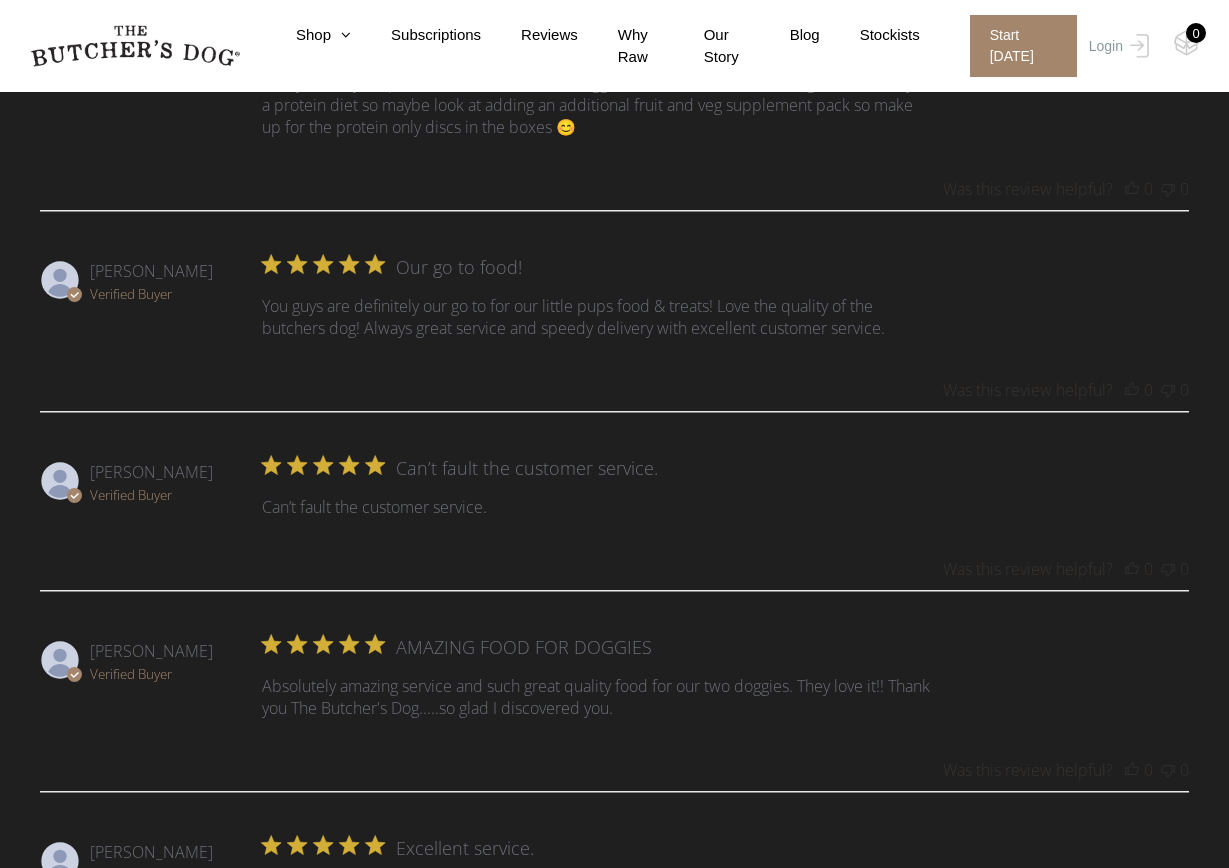 scroll, scrollTop: 1863, scrollLeft: 0, axis: vertical 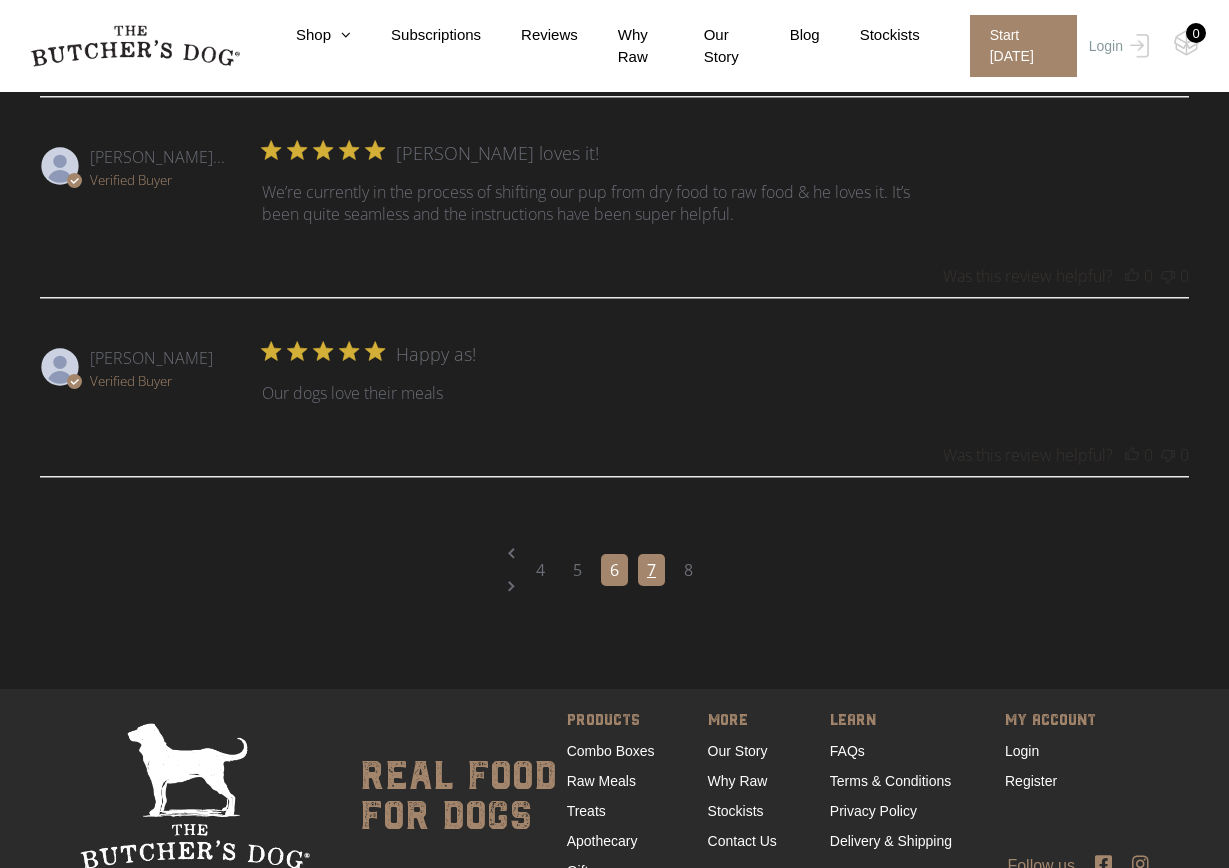 click on "7" 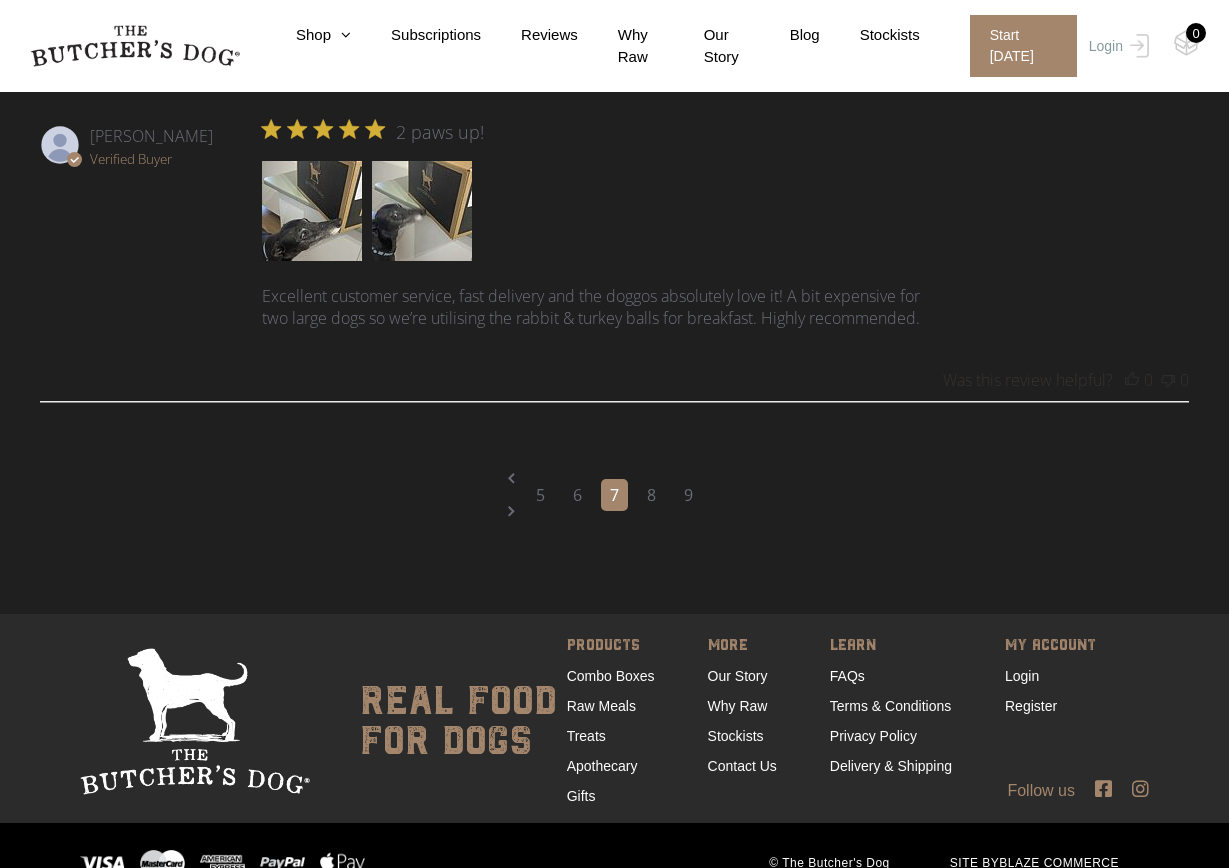 scroll, scrollTop: 3083, scrollLeft: 0, axis: vertical 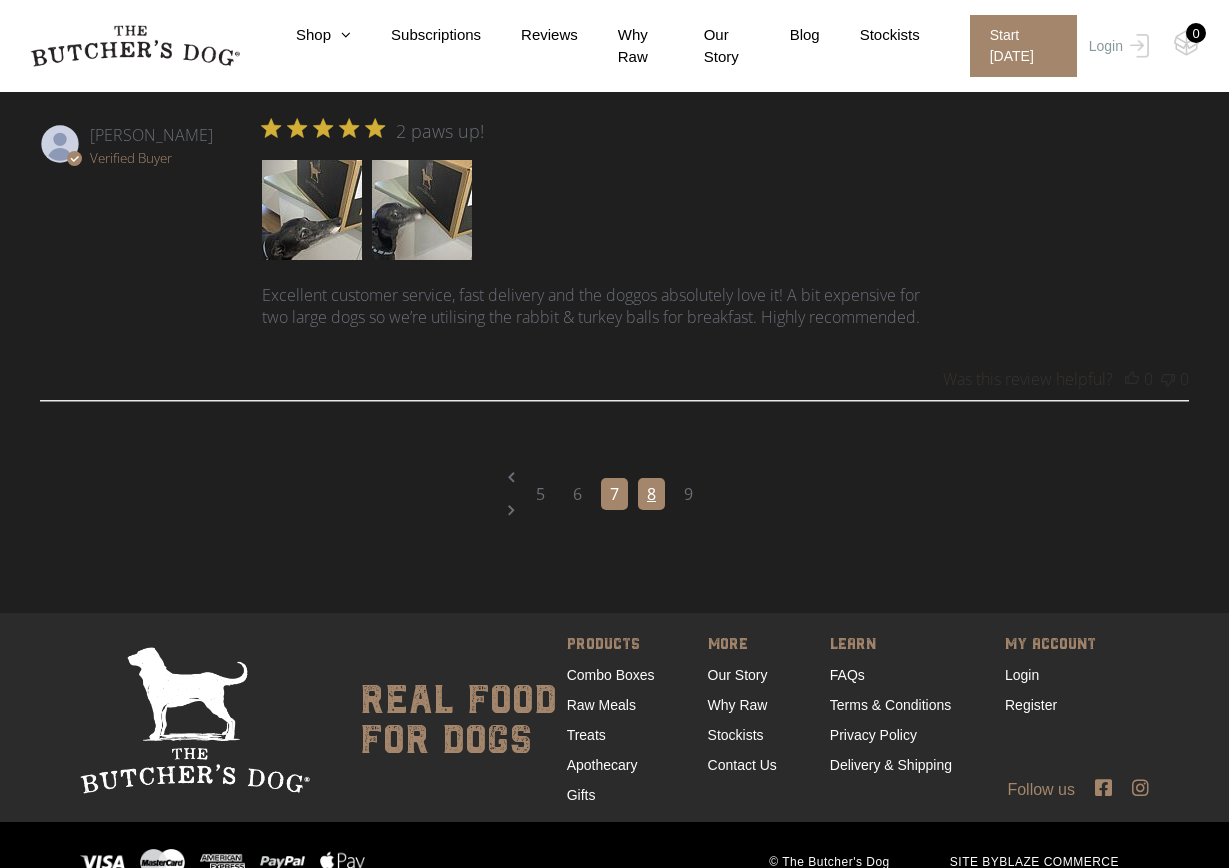 click on "8" 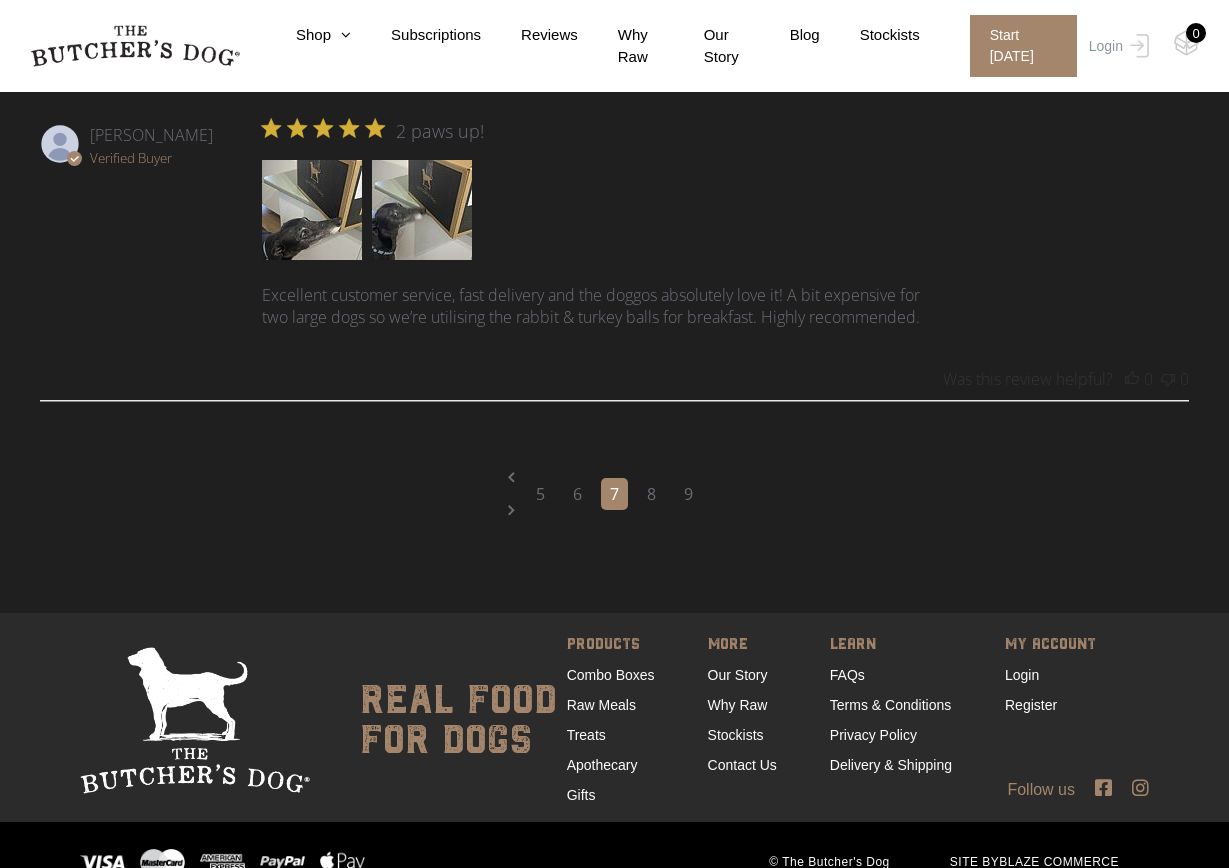 scroll, scrollTop: 1138, scrollLeft: 0, axis: vertical 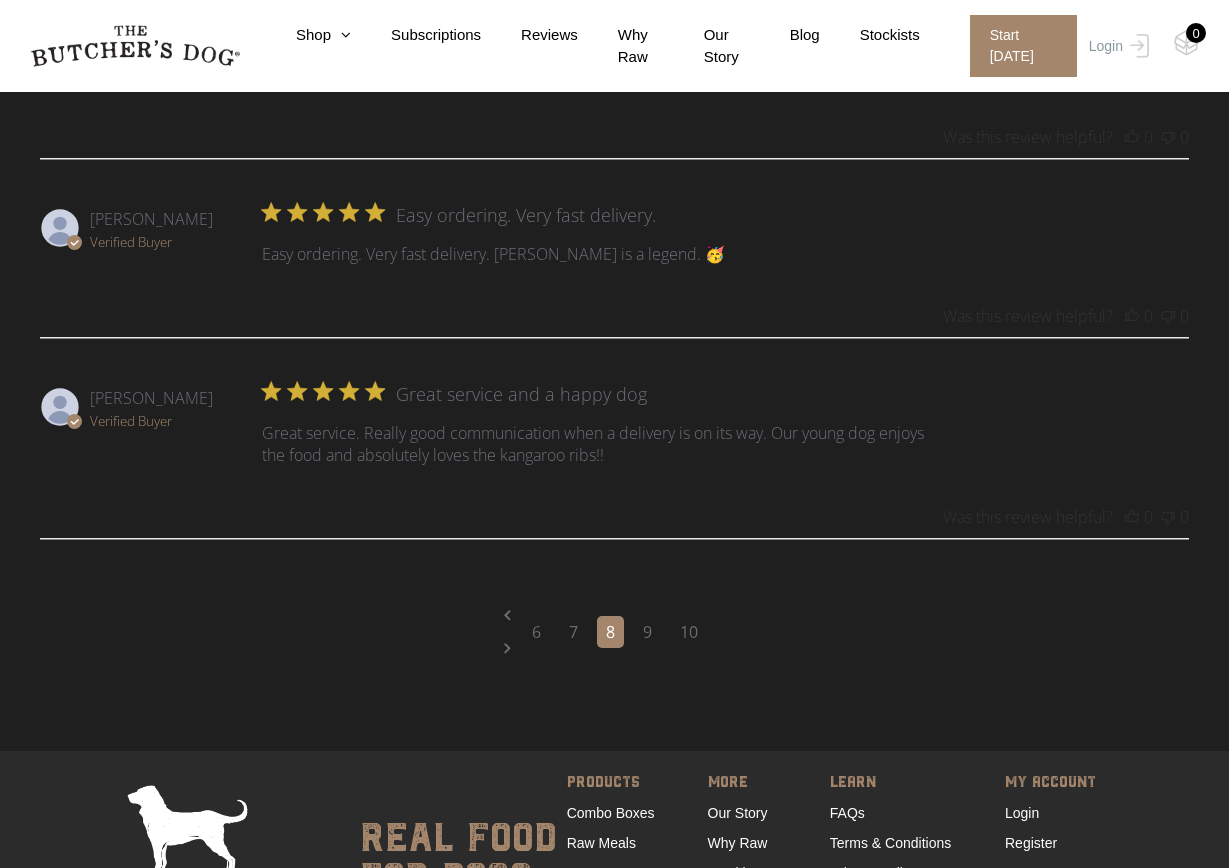 click on "9" 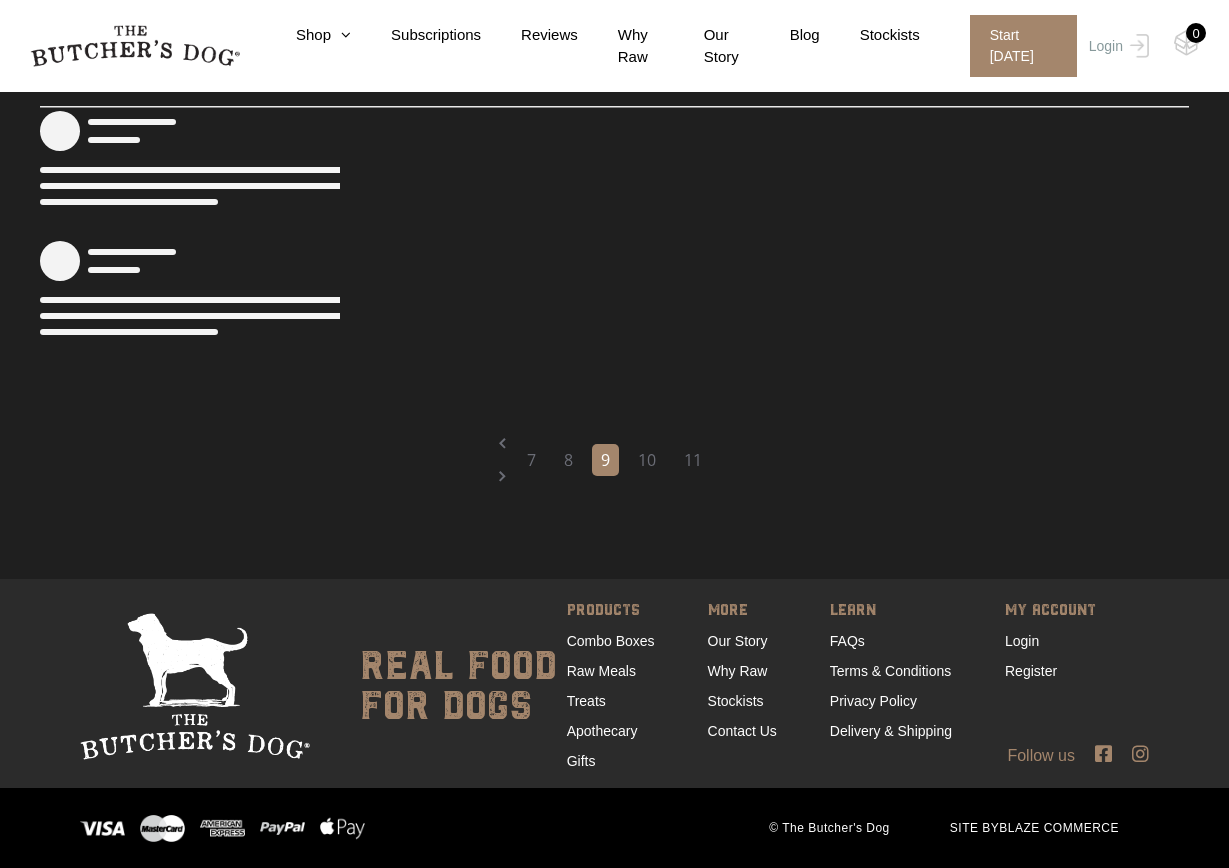 scroll, scrollTop: 1138, scrollLeft: 0, axis: vertical 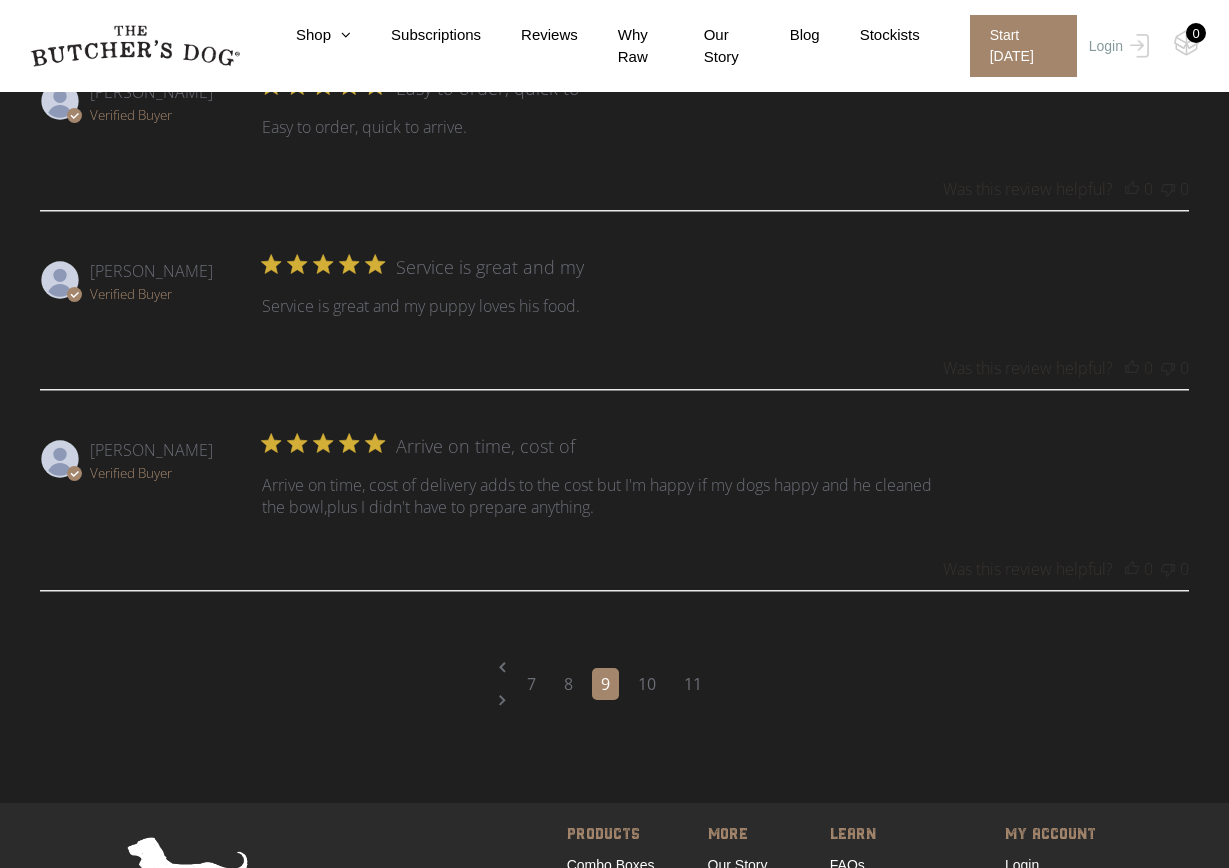 click on "10" 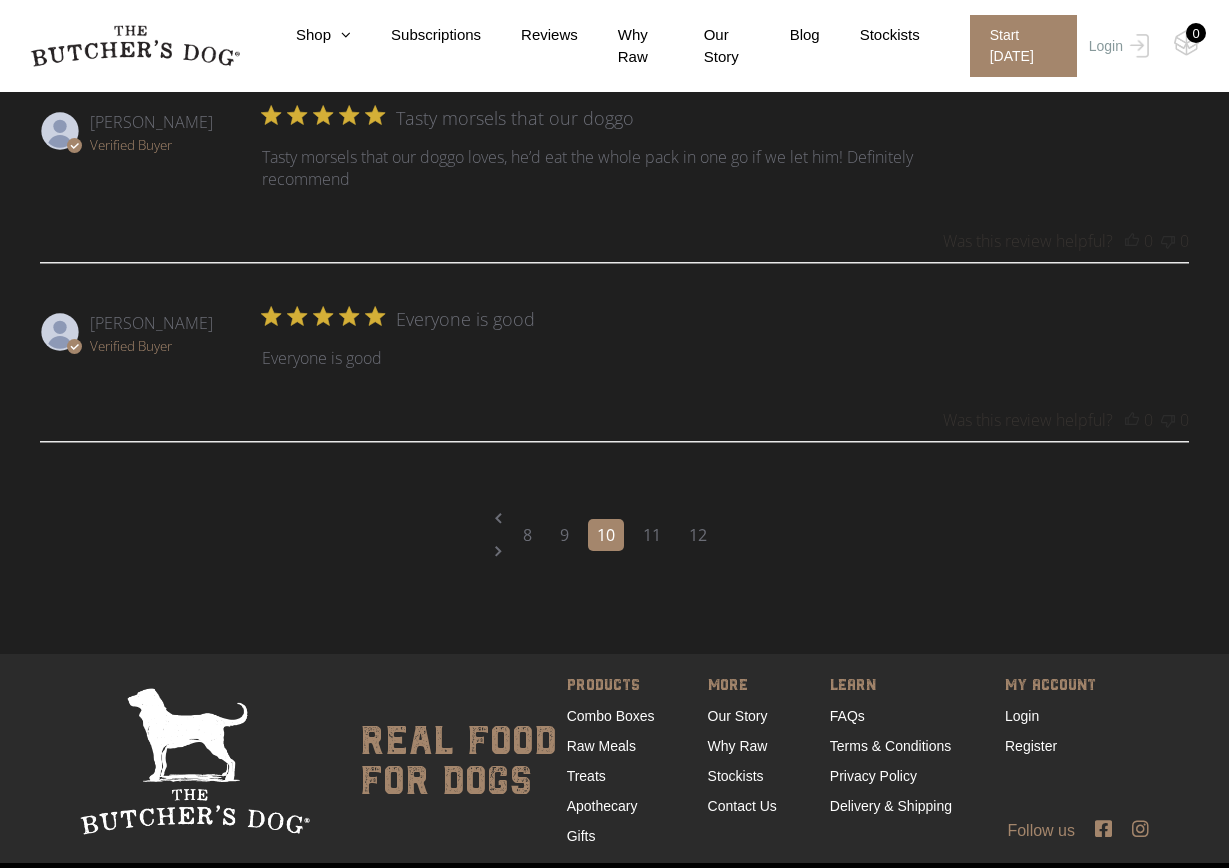 scroll, scrollTop: 2750, scrollLeft: 0, axis: vertical 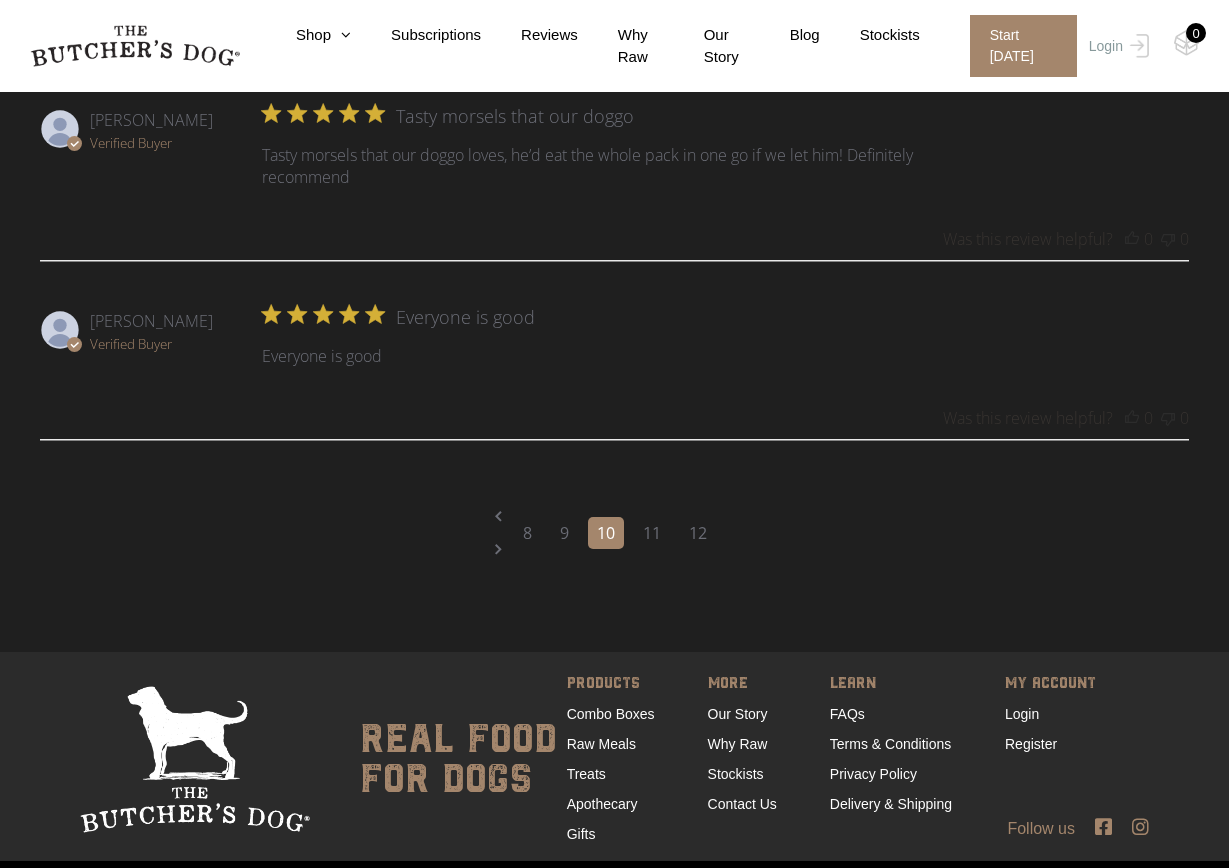 click on "8 9 10 11 12" at bounding box center (615, 533) 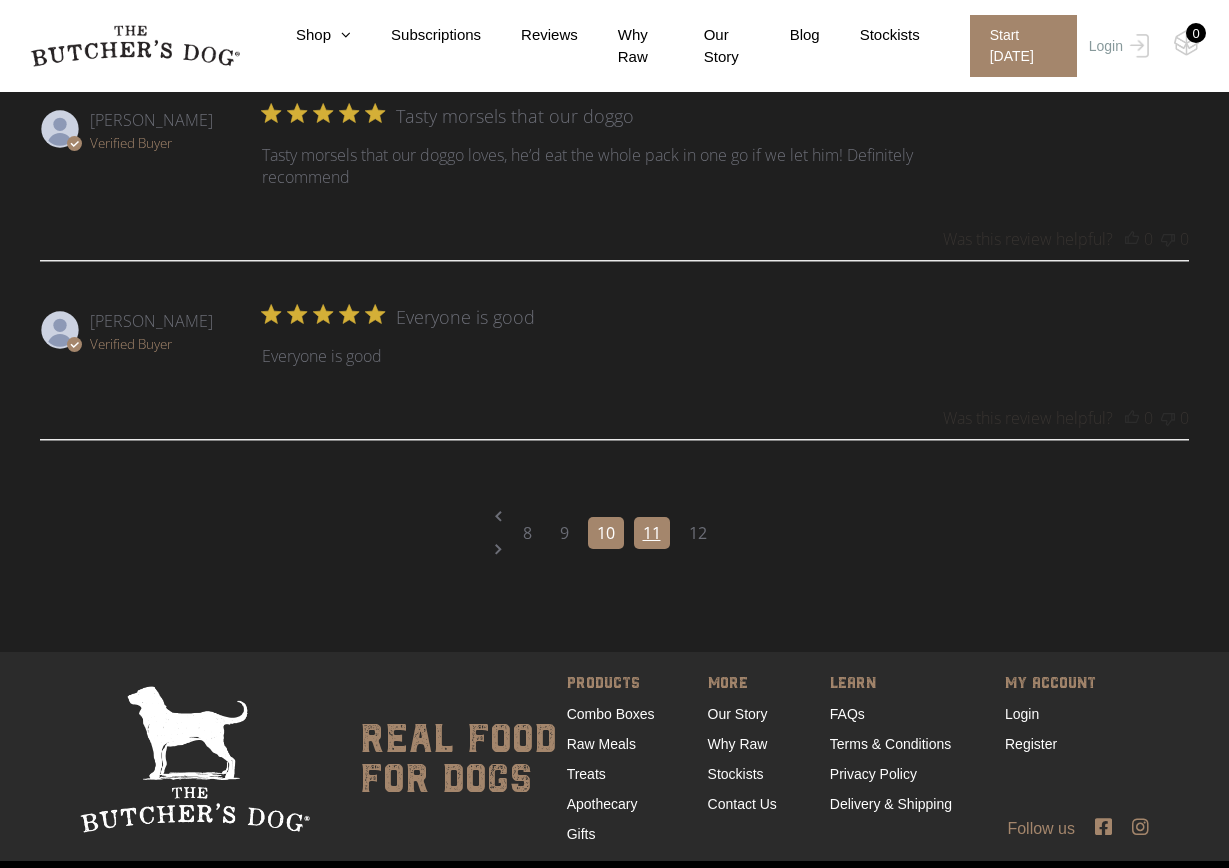 click on "11" 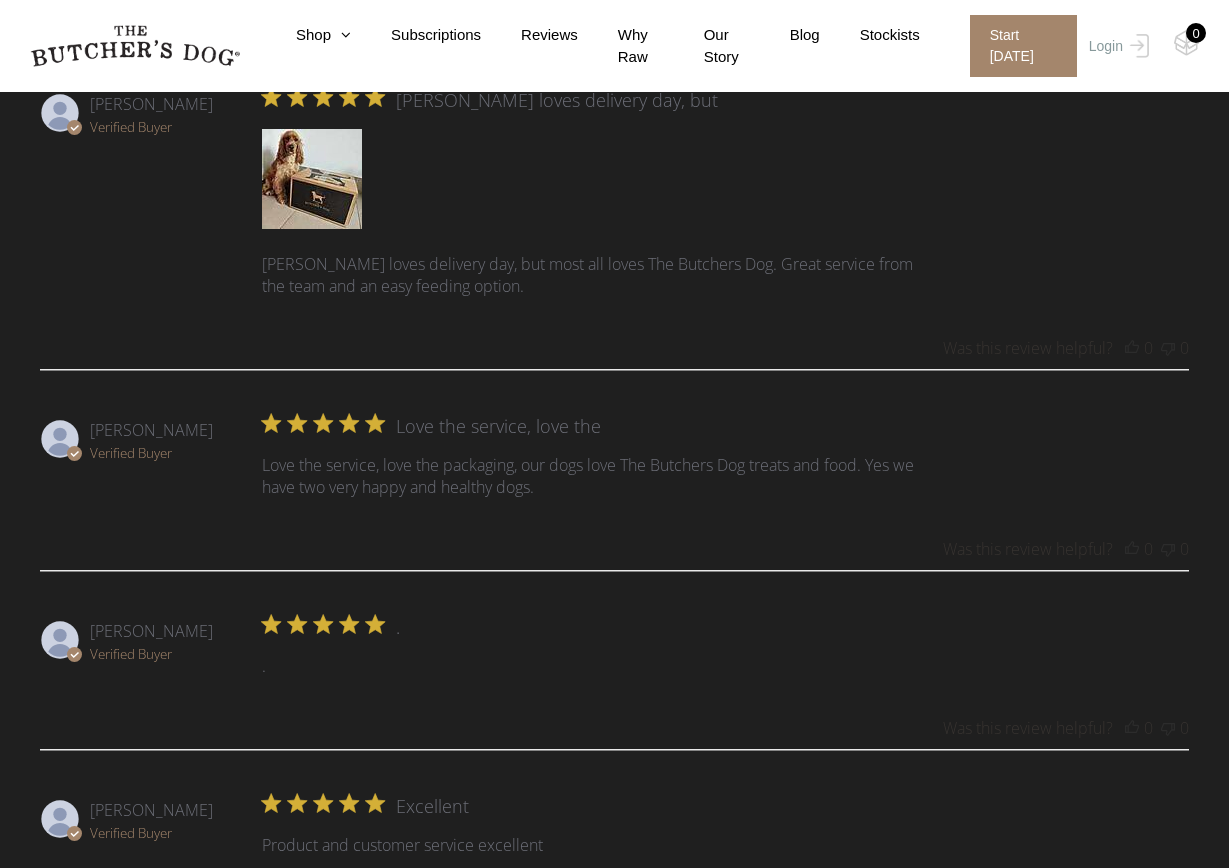 scroll, scrollTop: 2471, scrollLeft: 0, axis: vertical 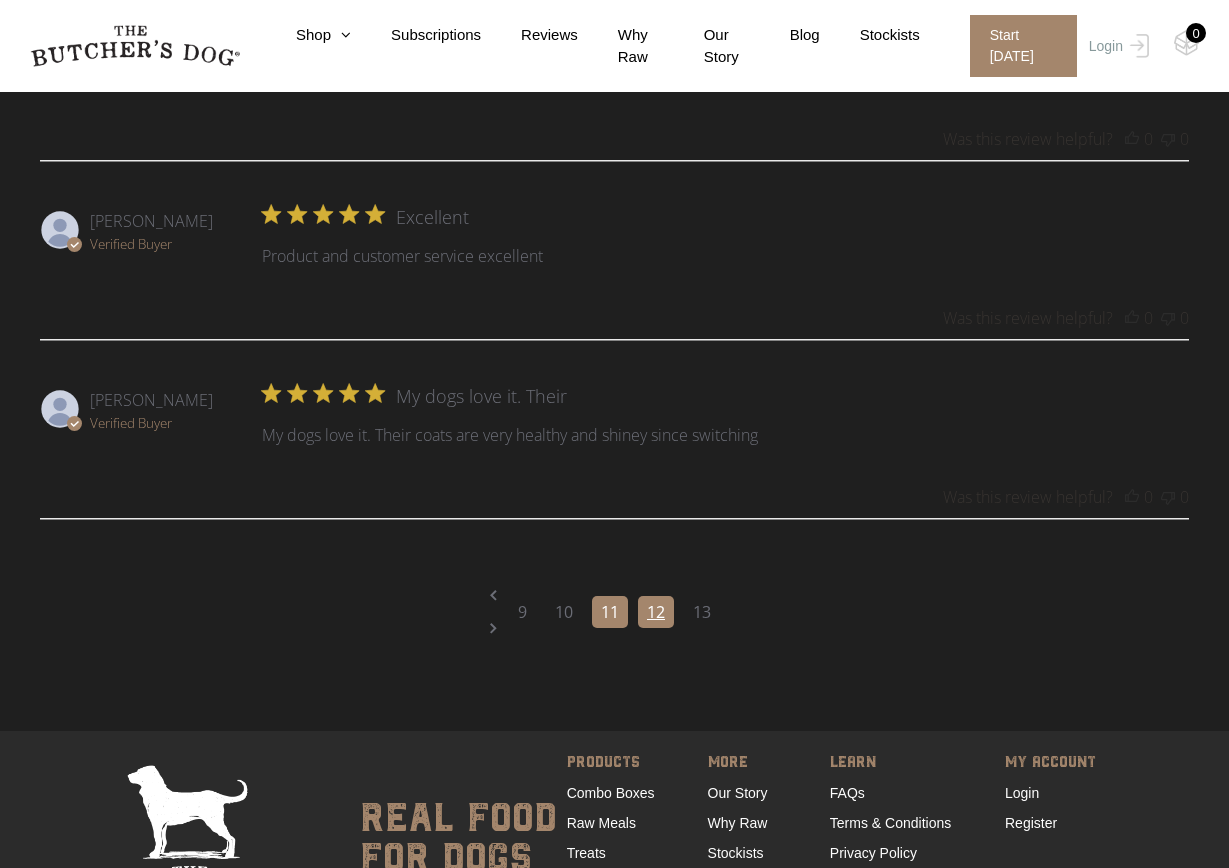 click on "12" 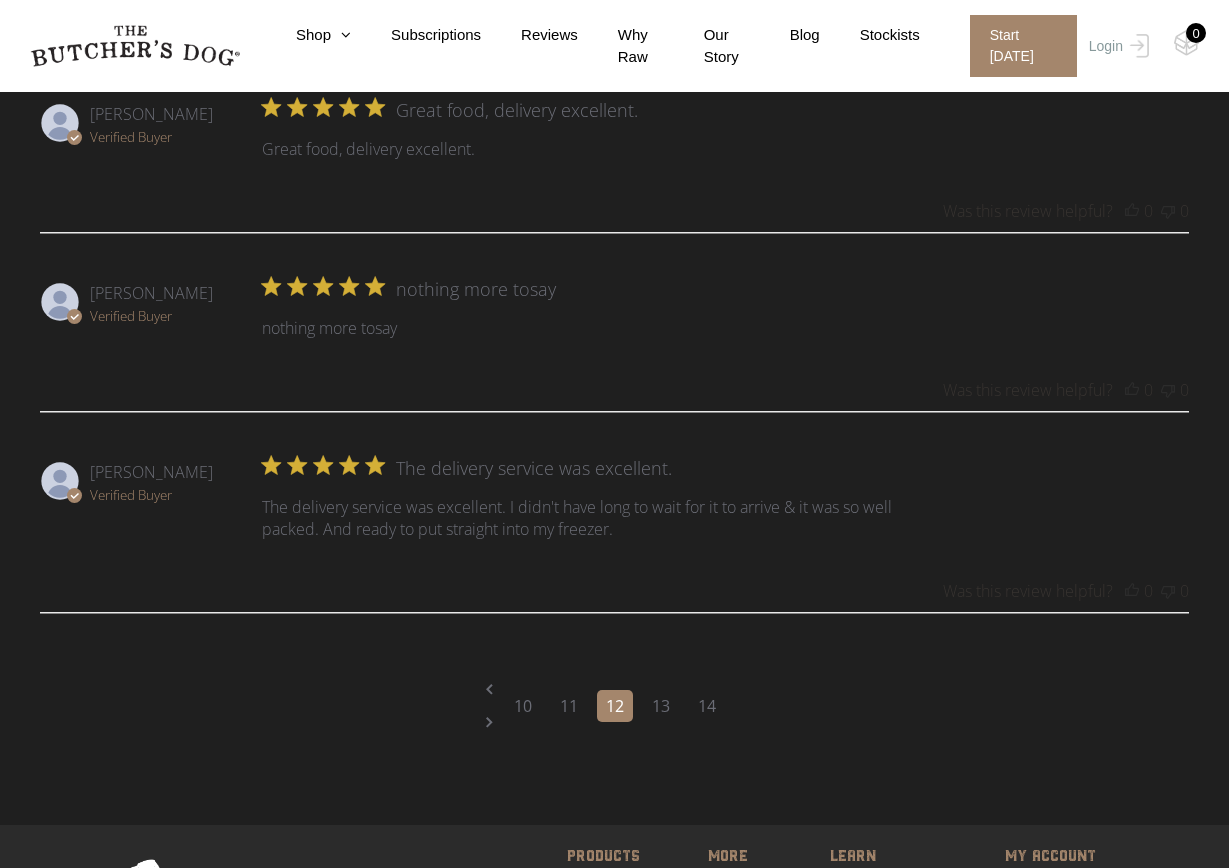 scroll, scrollTop: 2770, scrollLeft: 0, axis: vertical 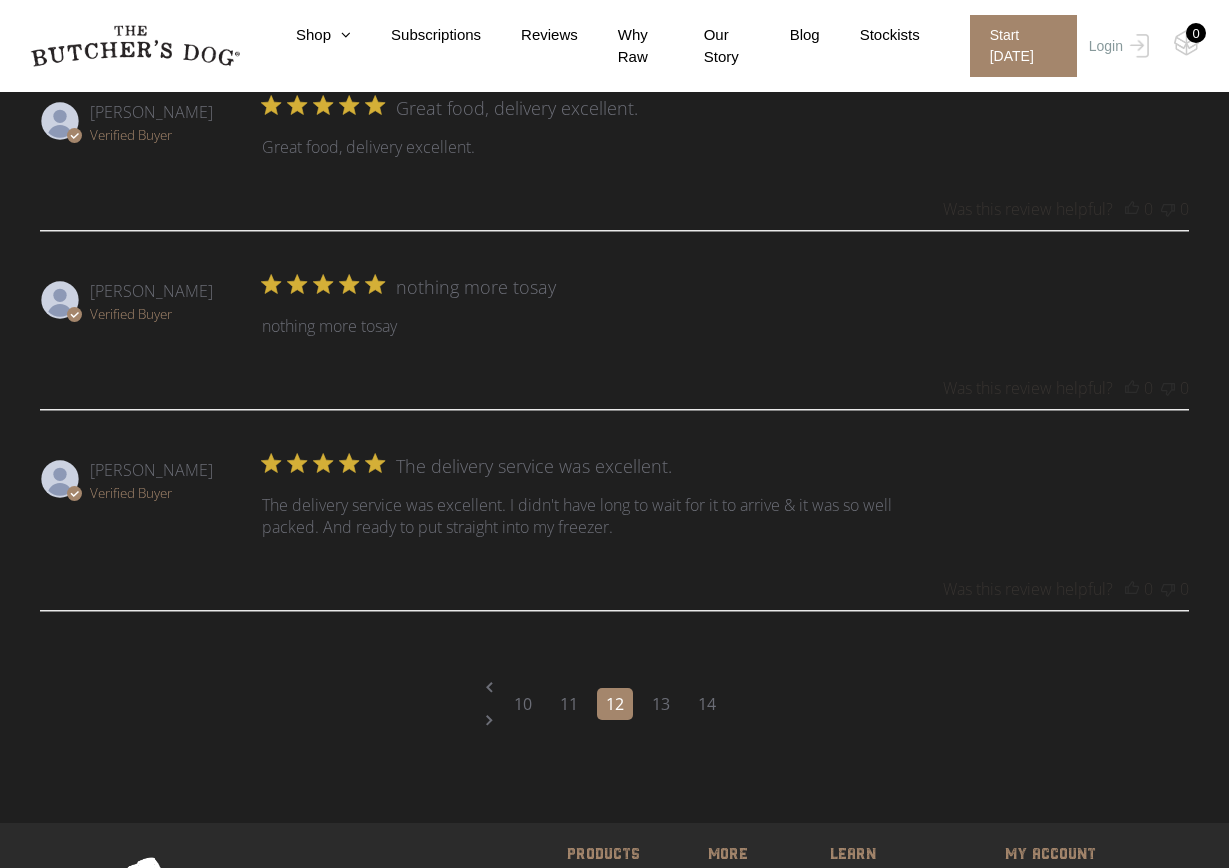 click on "13" 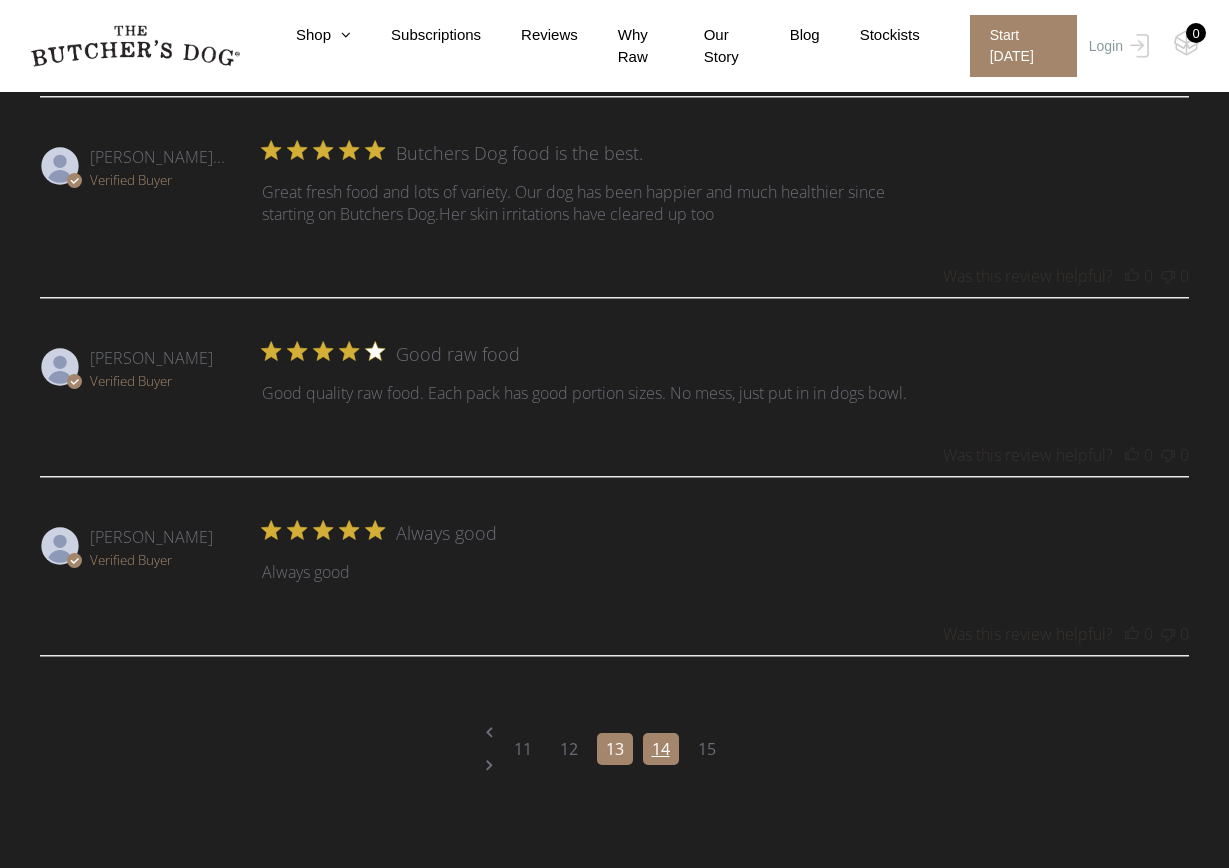 click on "14" 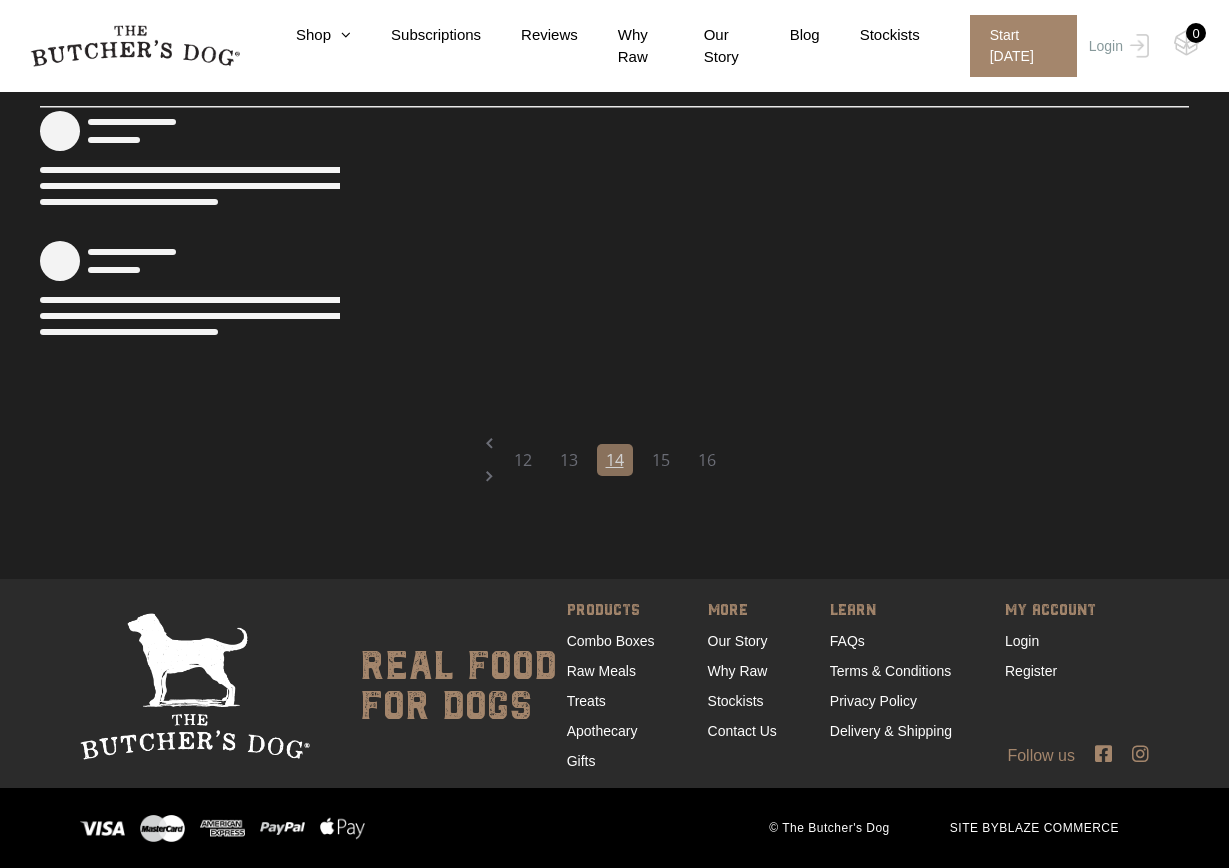 scroll, scrollTop: 1138, scrollLeft: 0, axis: vertical 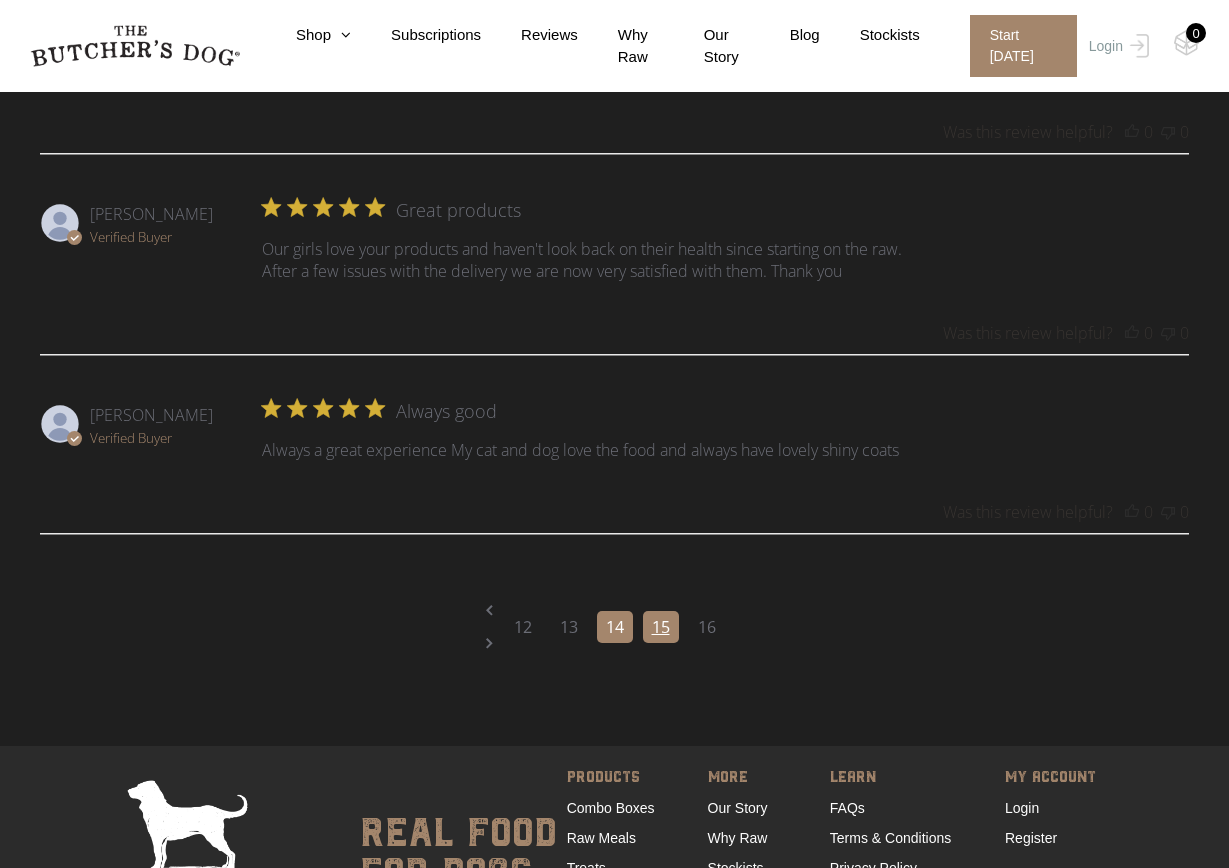 click on "15" 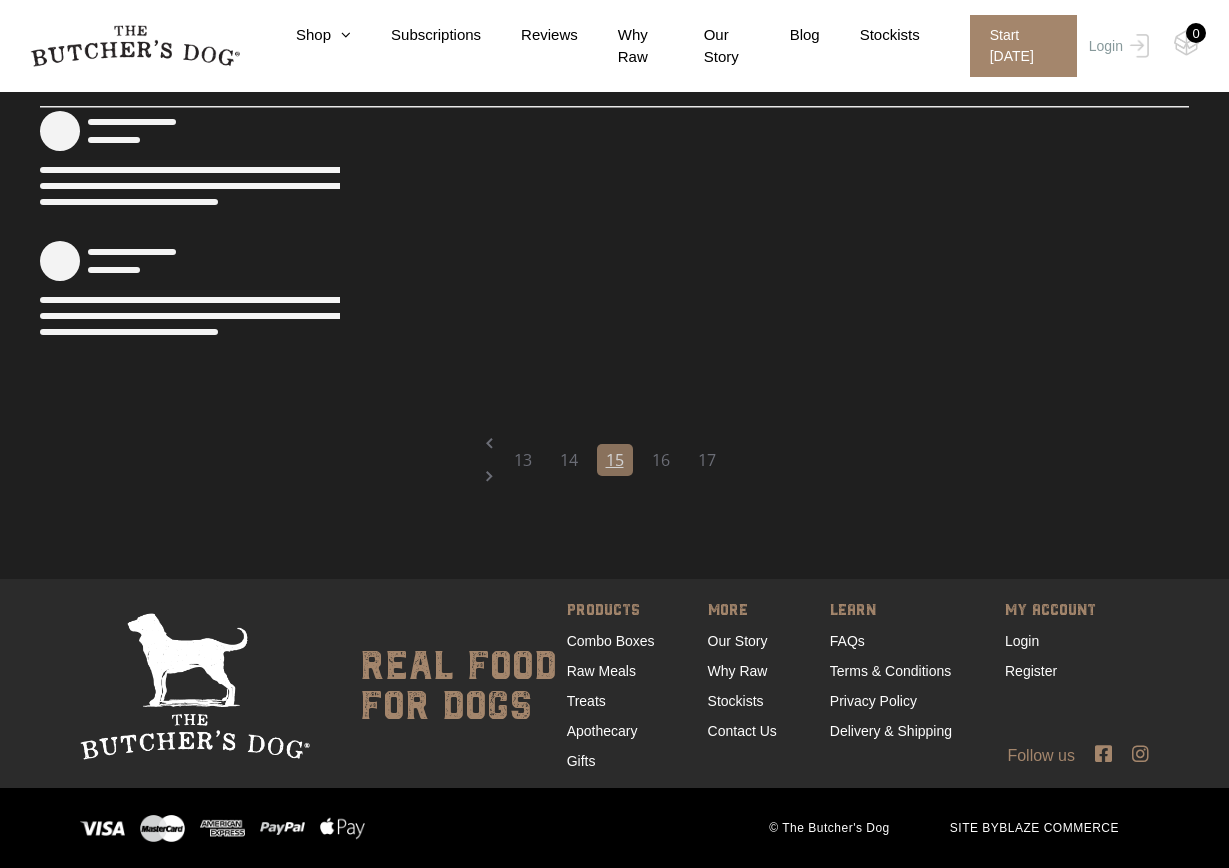 scroll, scrollTop: 1138, scrollLeft: 0, axis: vertical 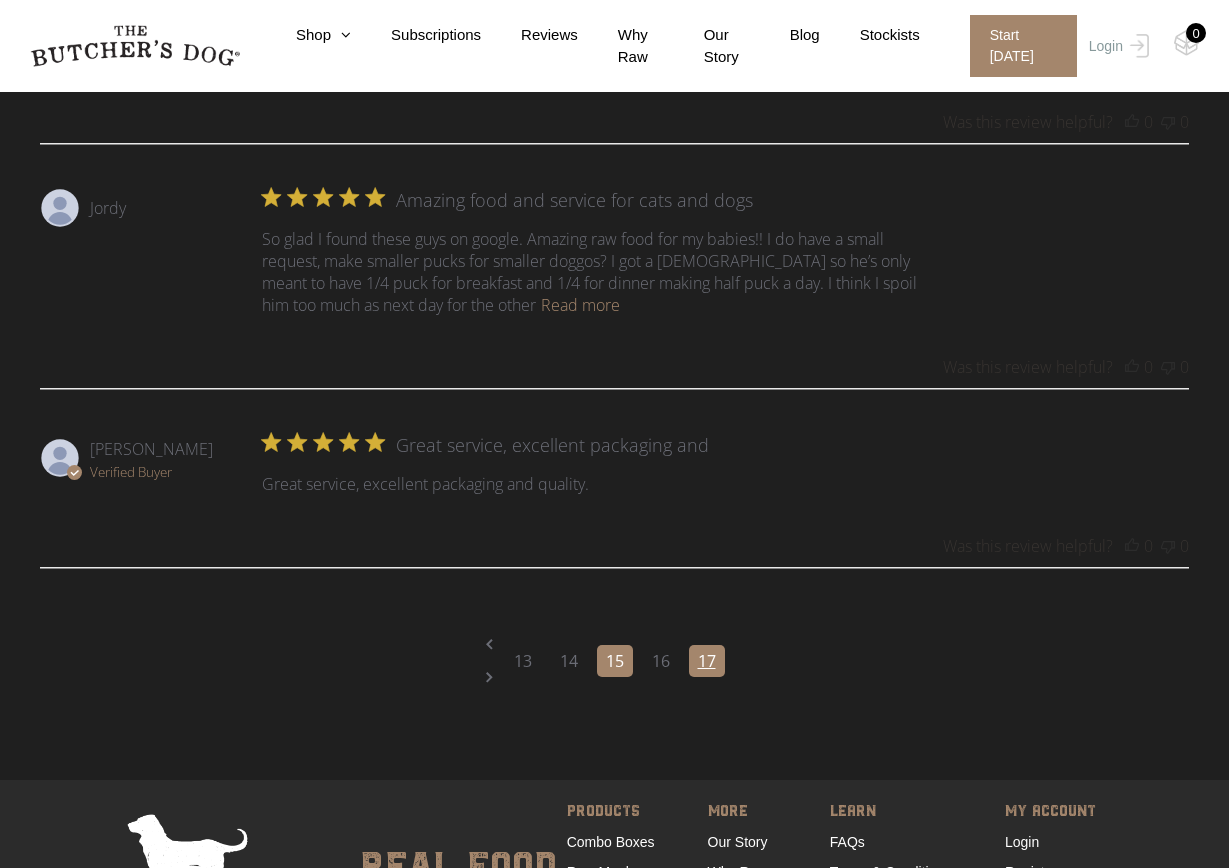 click on "17" 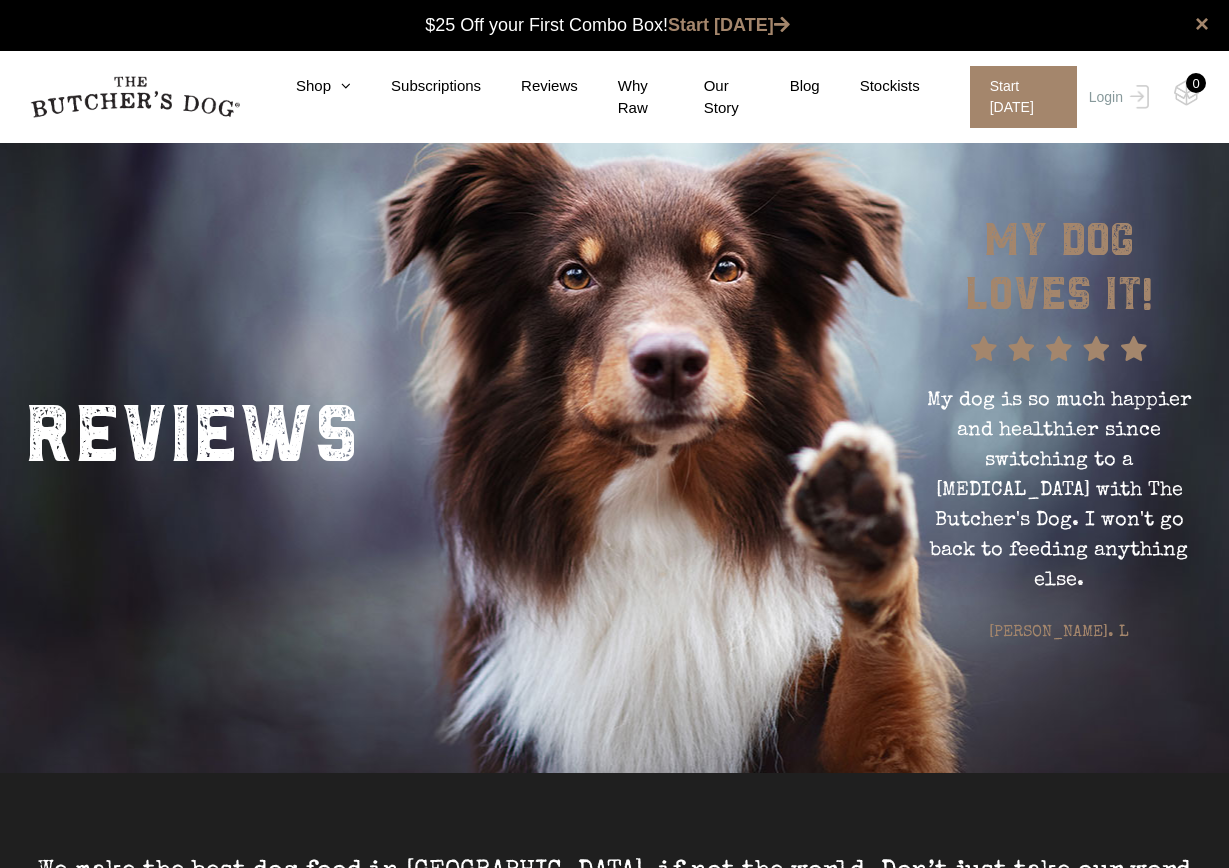 scroll, scrollTop: 0, scrollLeft: 0, axis: both 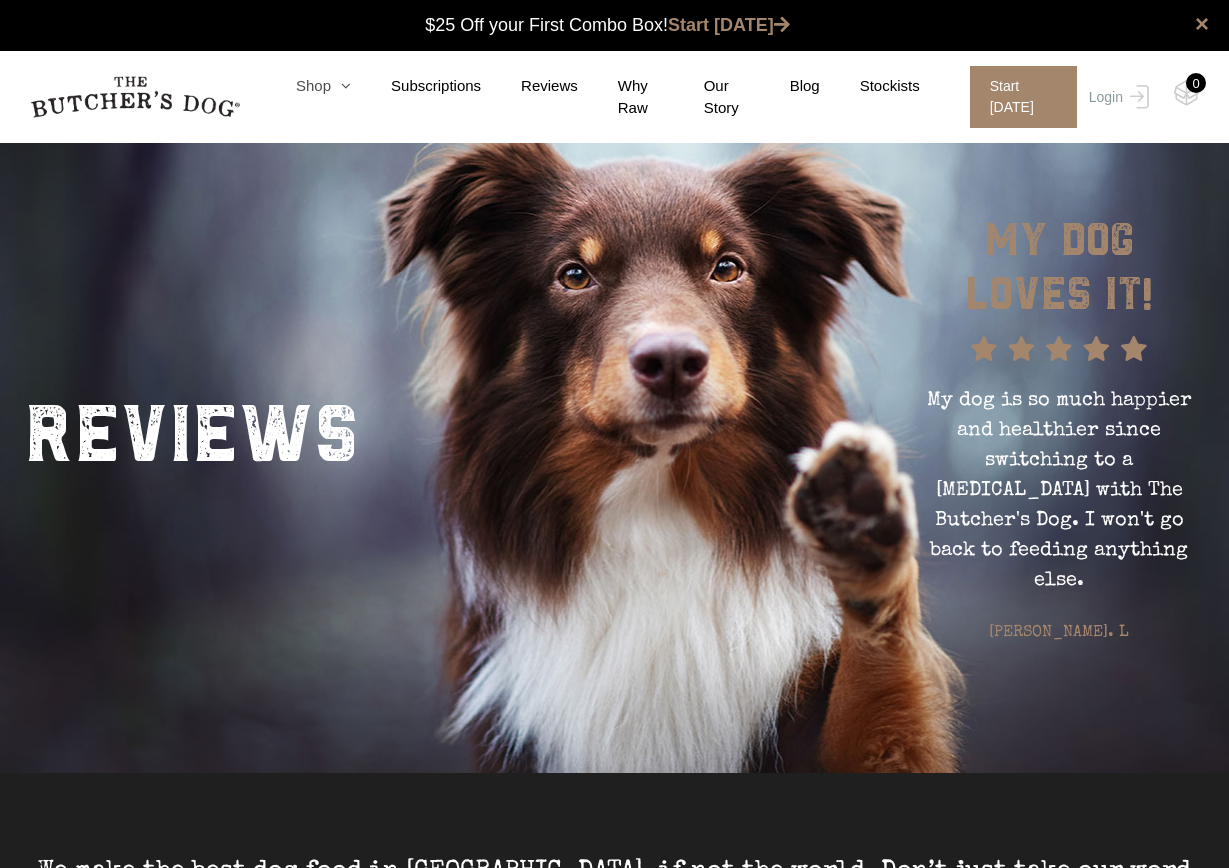 click on "Shop" at bounding box center (303, 86) 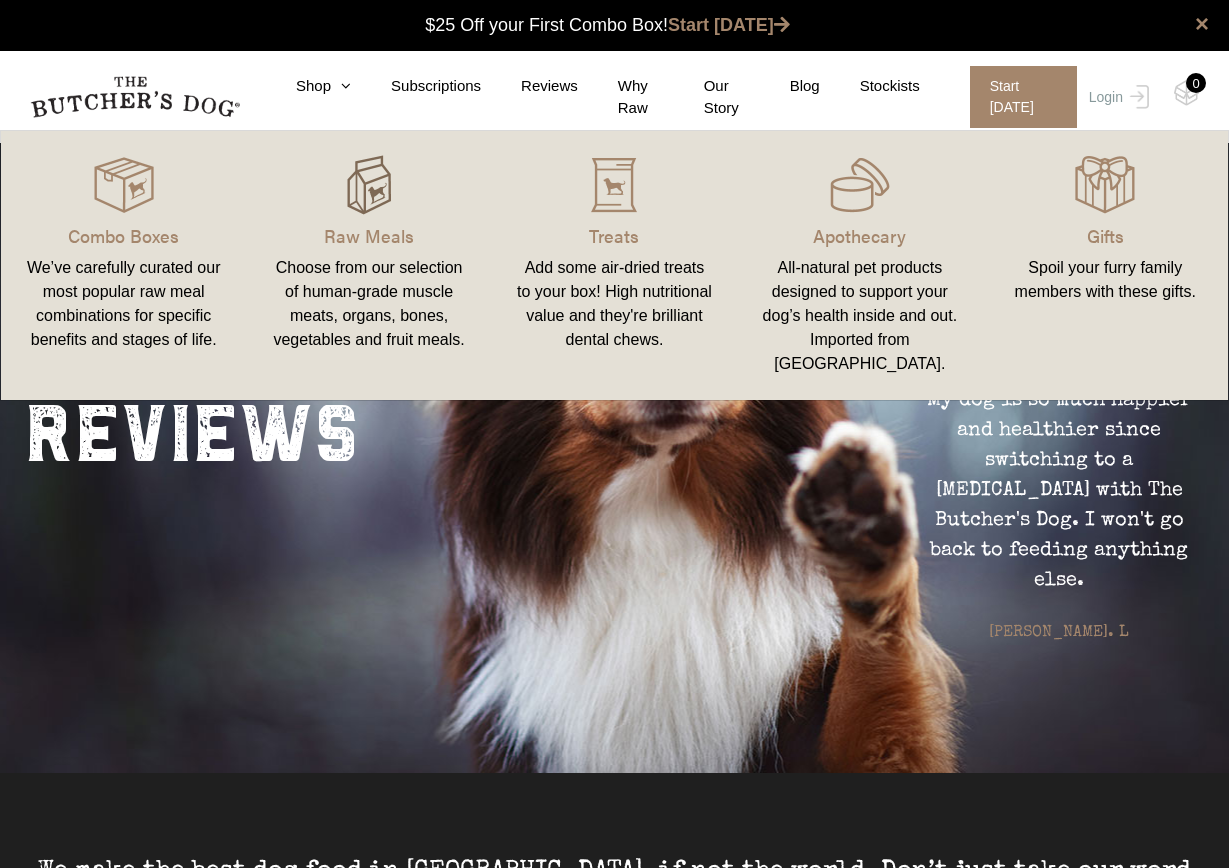 click at bounding box center [369, 185] 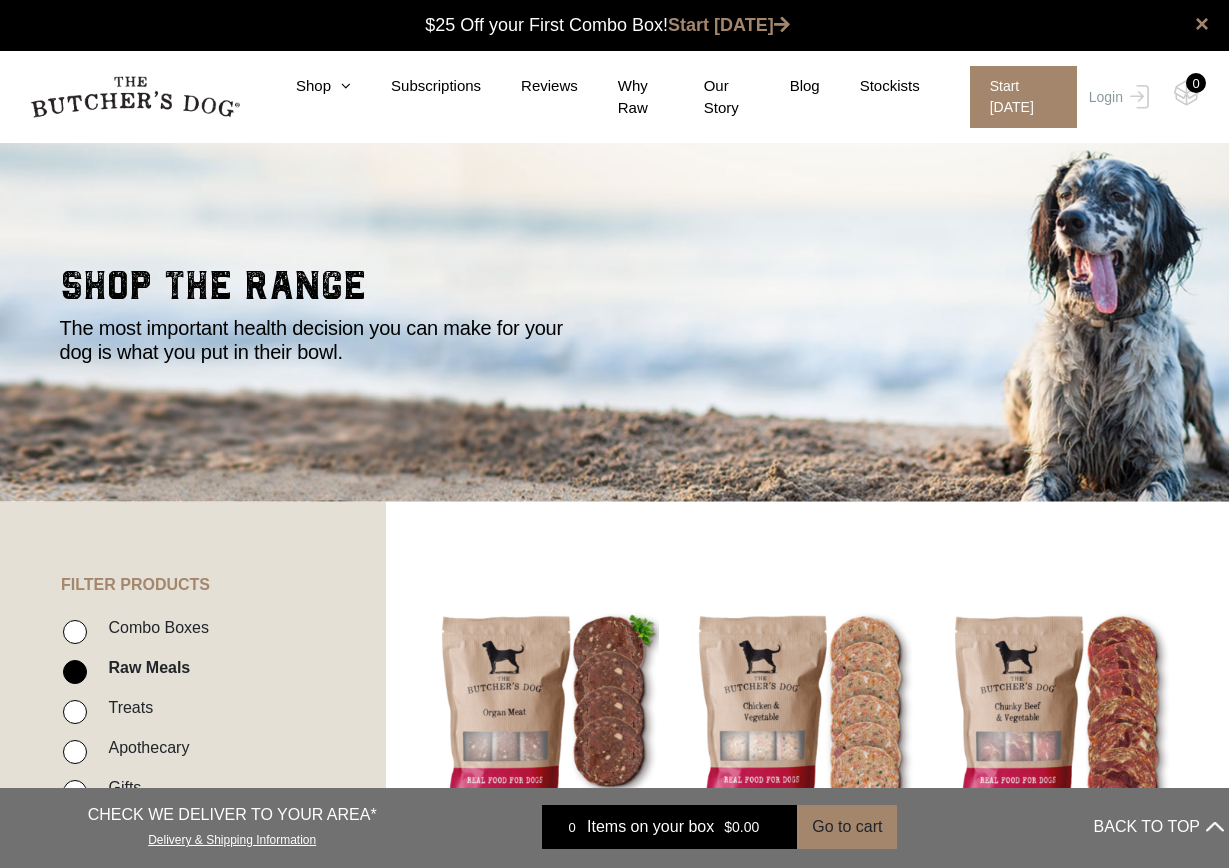 scroll, scrollTop: 0, scrollLeft: 0, axis: both 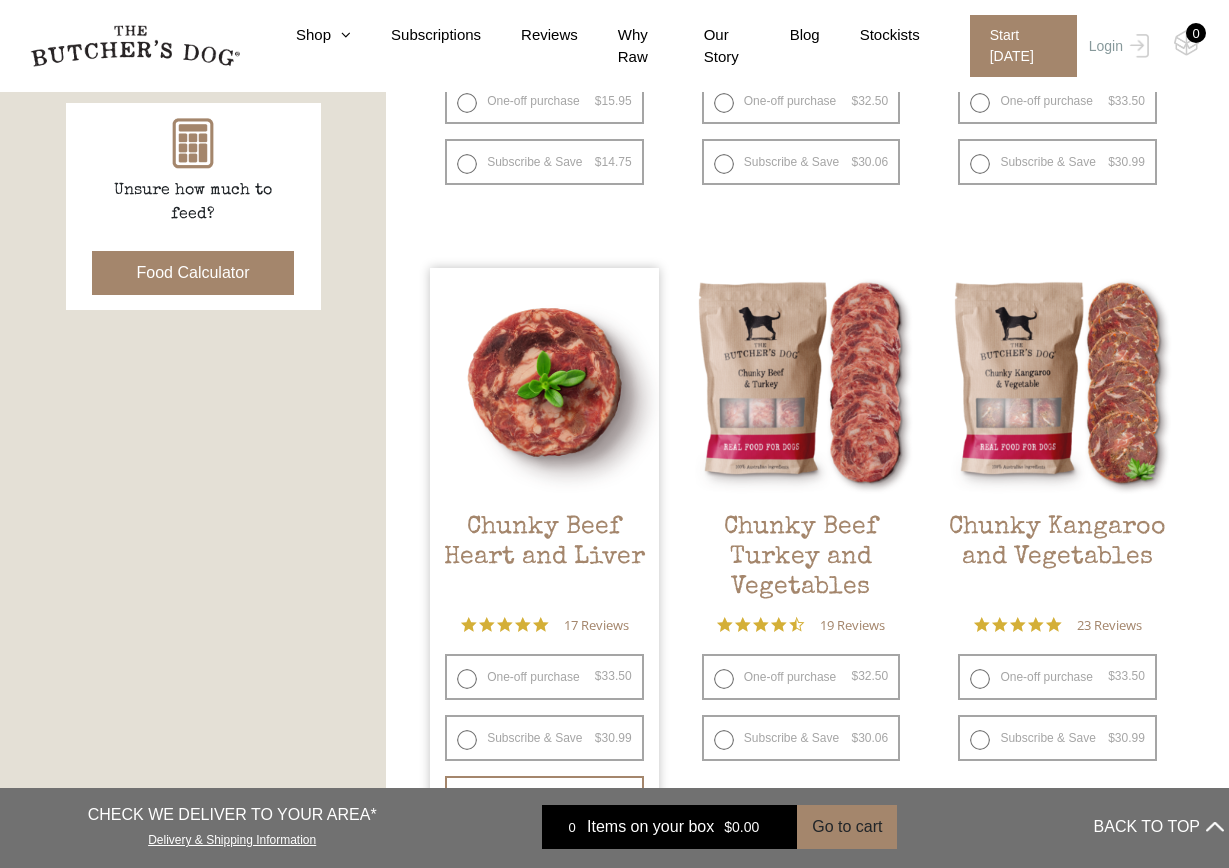 click on "One-off purchase  $ 33.50   —  or subscribe and save    7.5%" at bounding box center (544, 677) 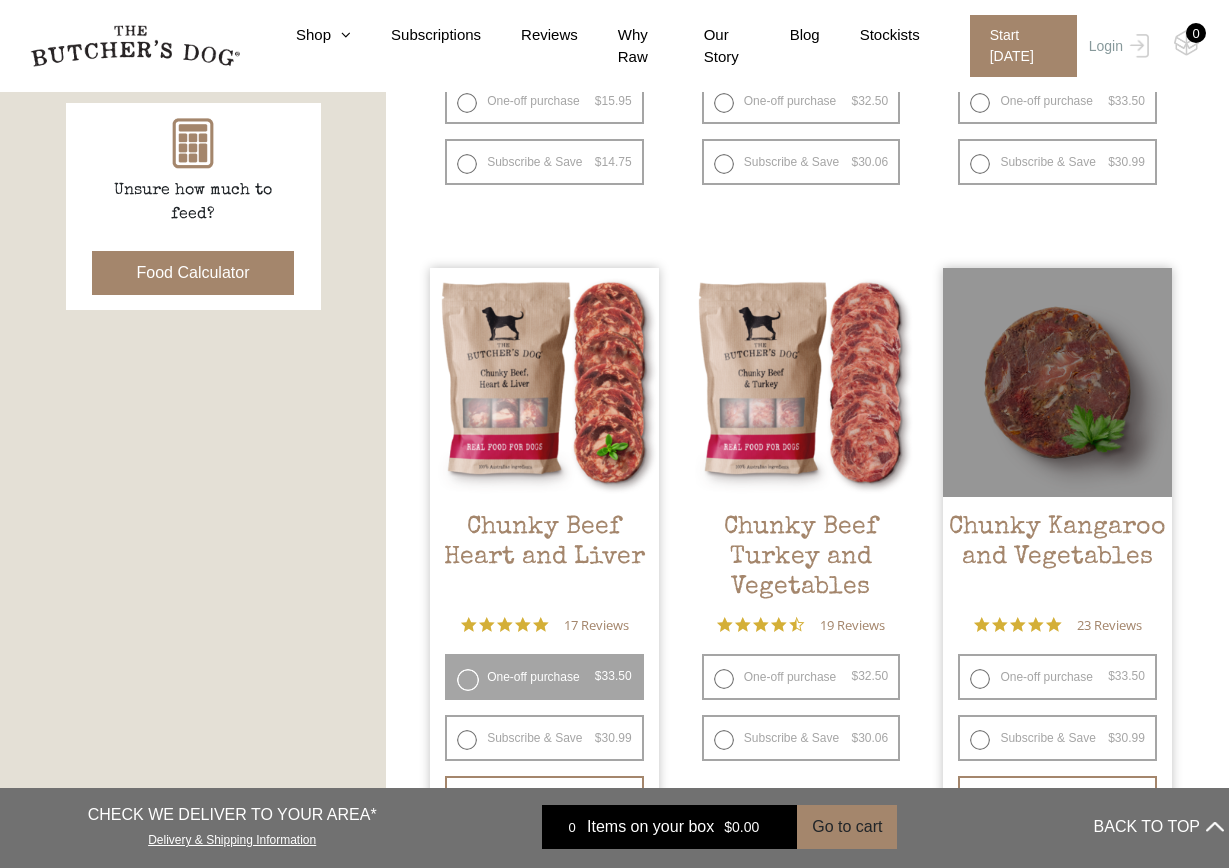 click on "One-off purchase  $ 33.50   —  or subscribe and save    7.5%" at bounding box center [1057, 677] 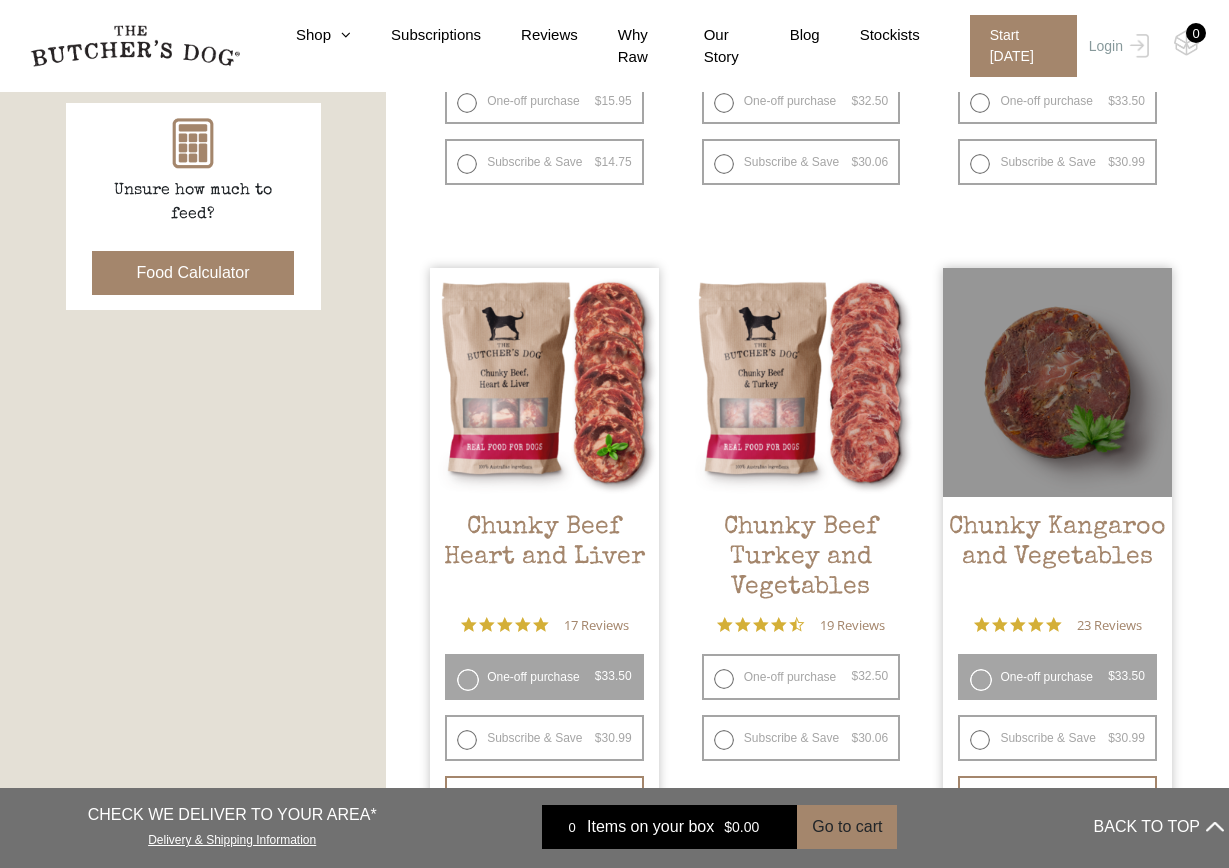 radio on "false" 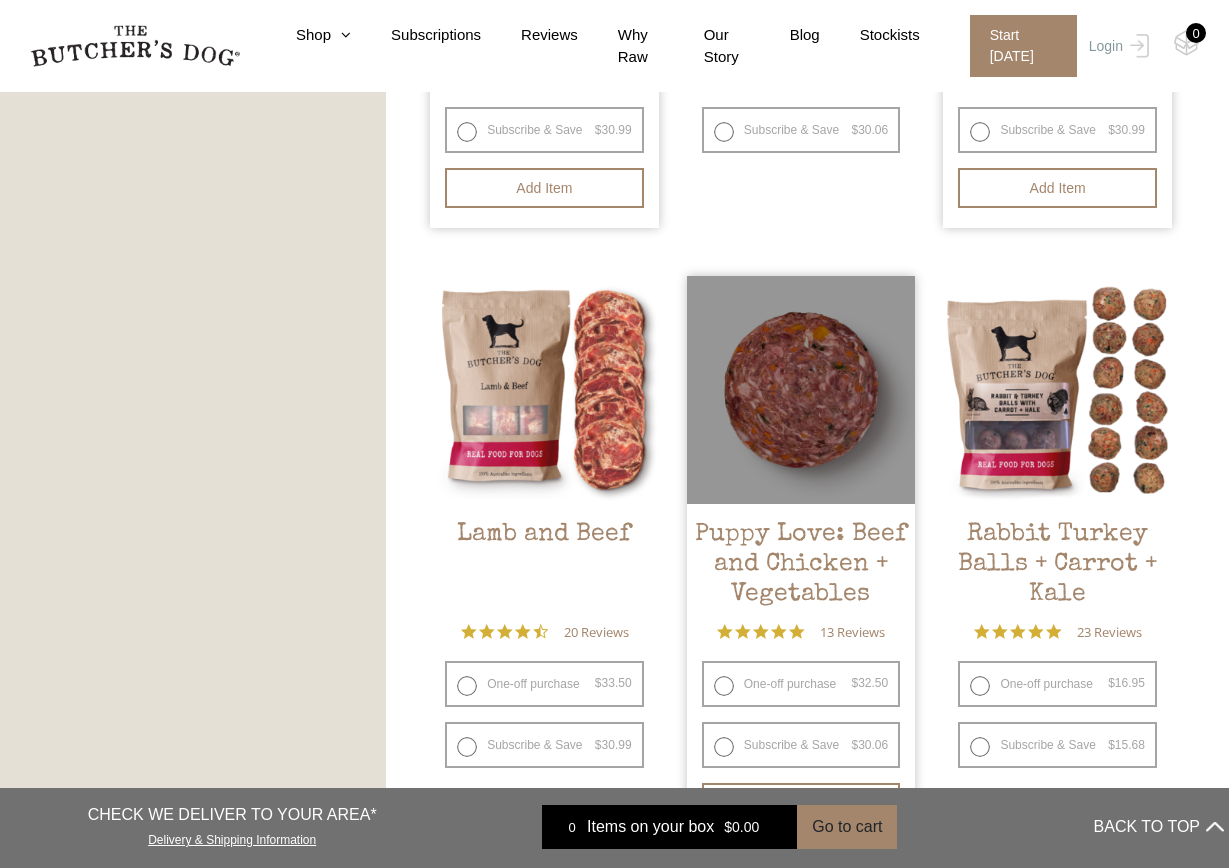 scroll, scrollTop: 1519, scrollLeft: 0, axis: vertical 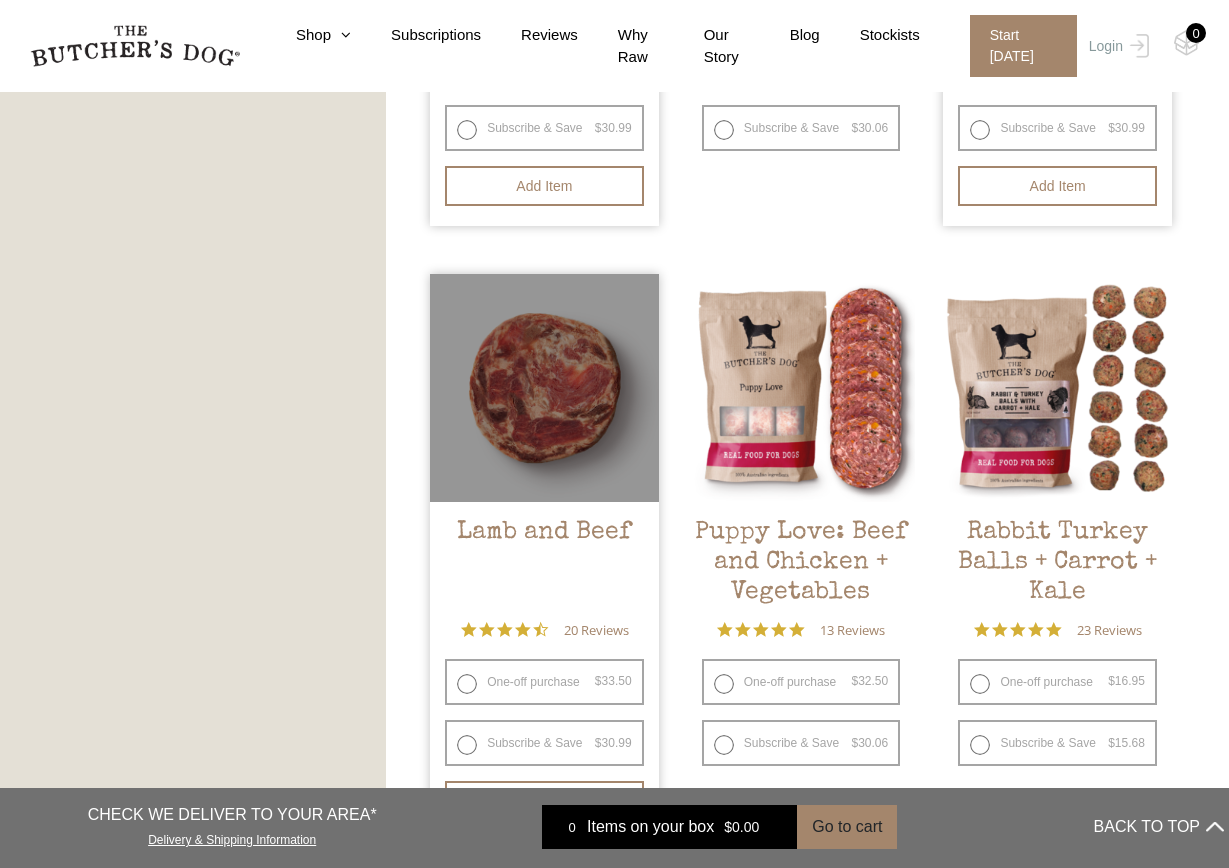 click on "One-off purchase  $ 33.50   —  or subscribe and save    7.5%" at bounding box center (544, 682) 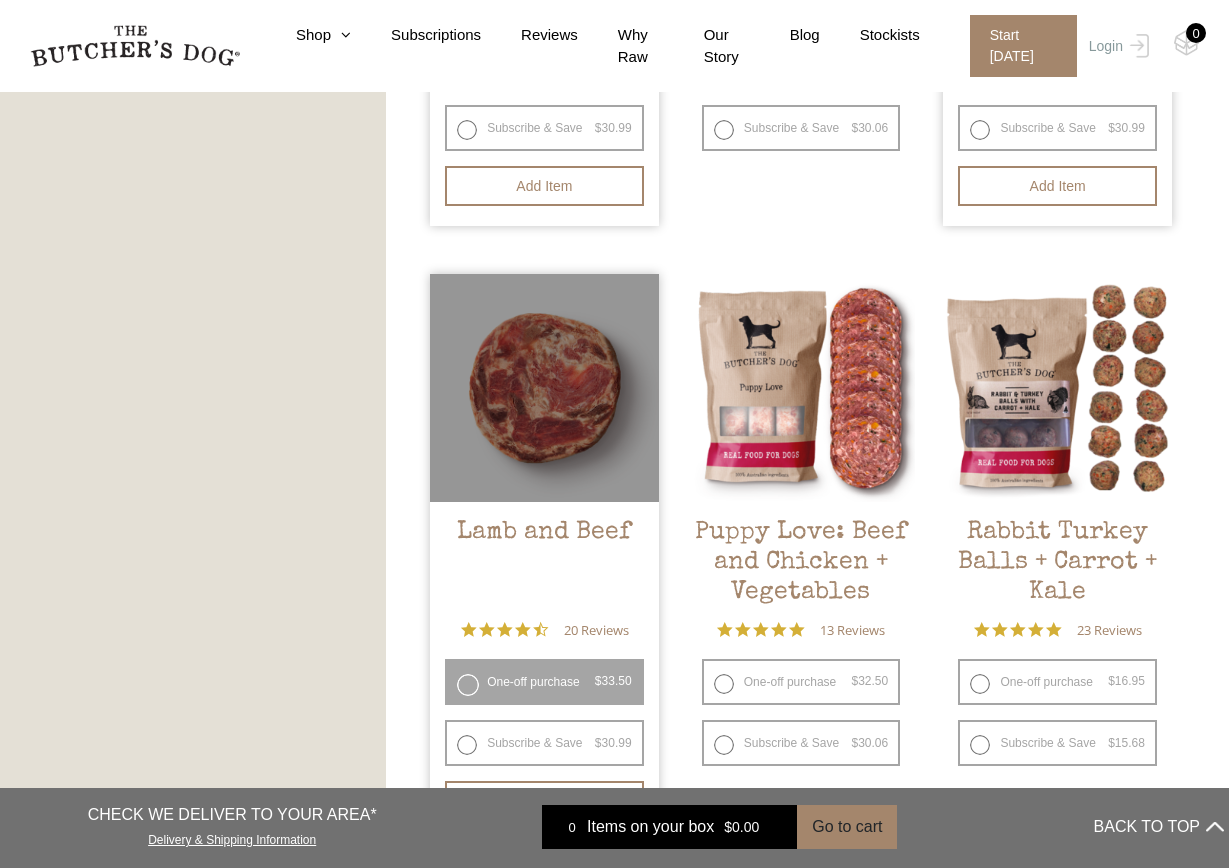 radio on "false" 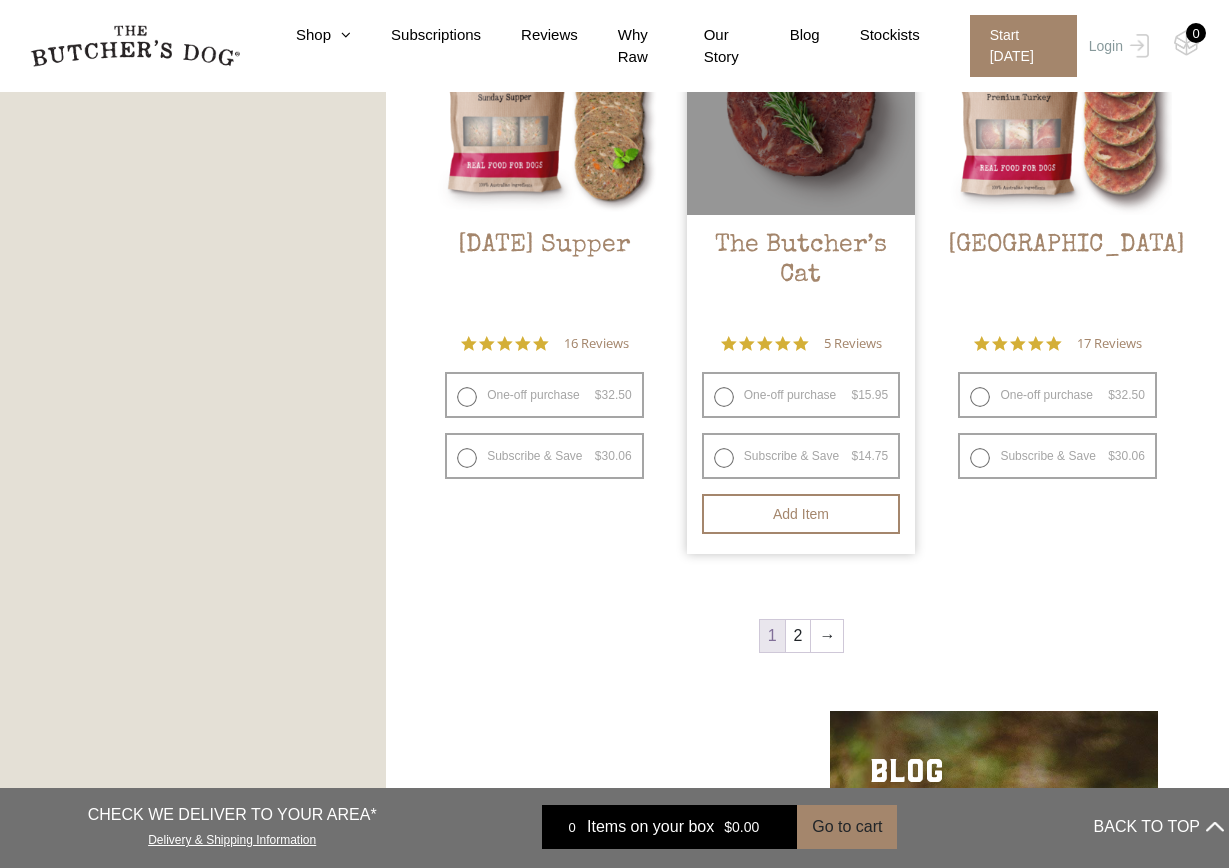 scroll, scrollTop: 2414, scrollLeft: 0, axis: vertical 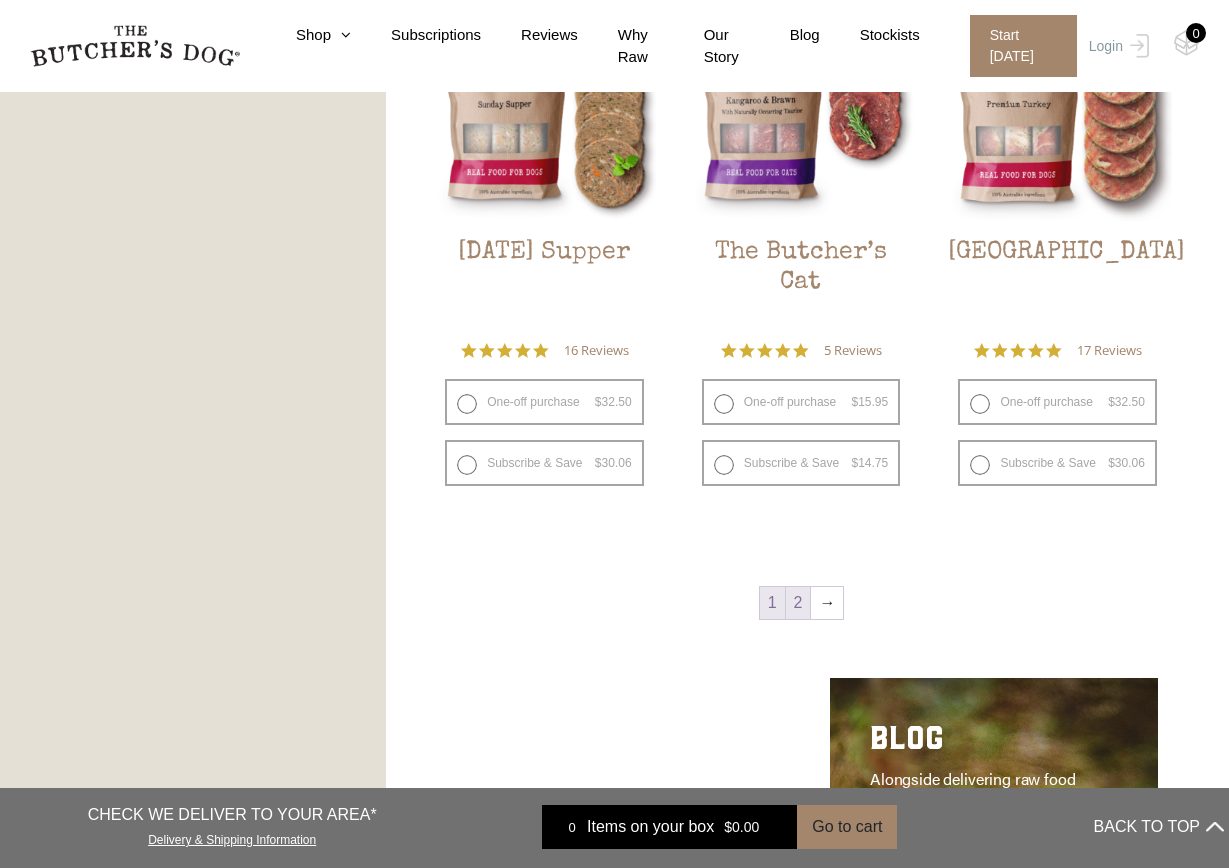click on "2" at bounding box center (798, 603) 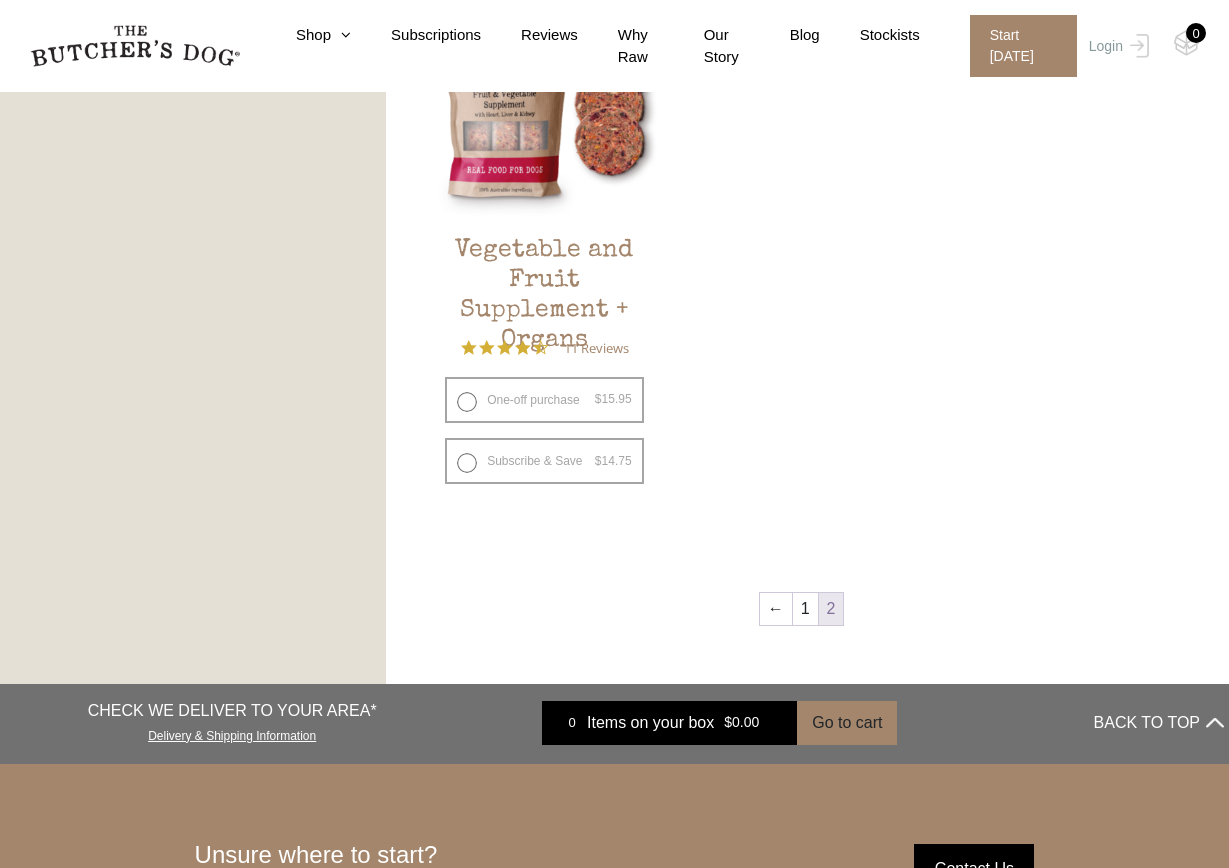 scroll, scrollTop: 1245, scrollLeft: 0, axis: vertical 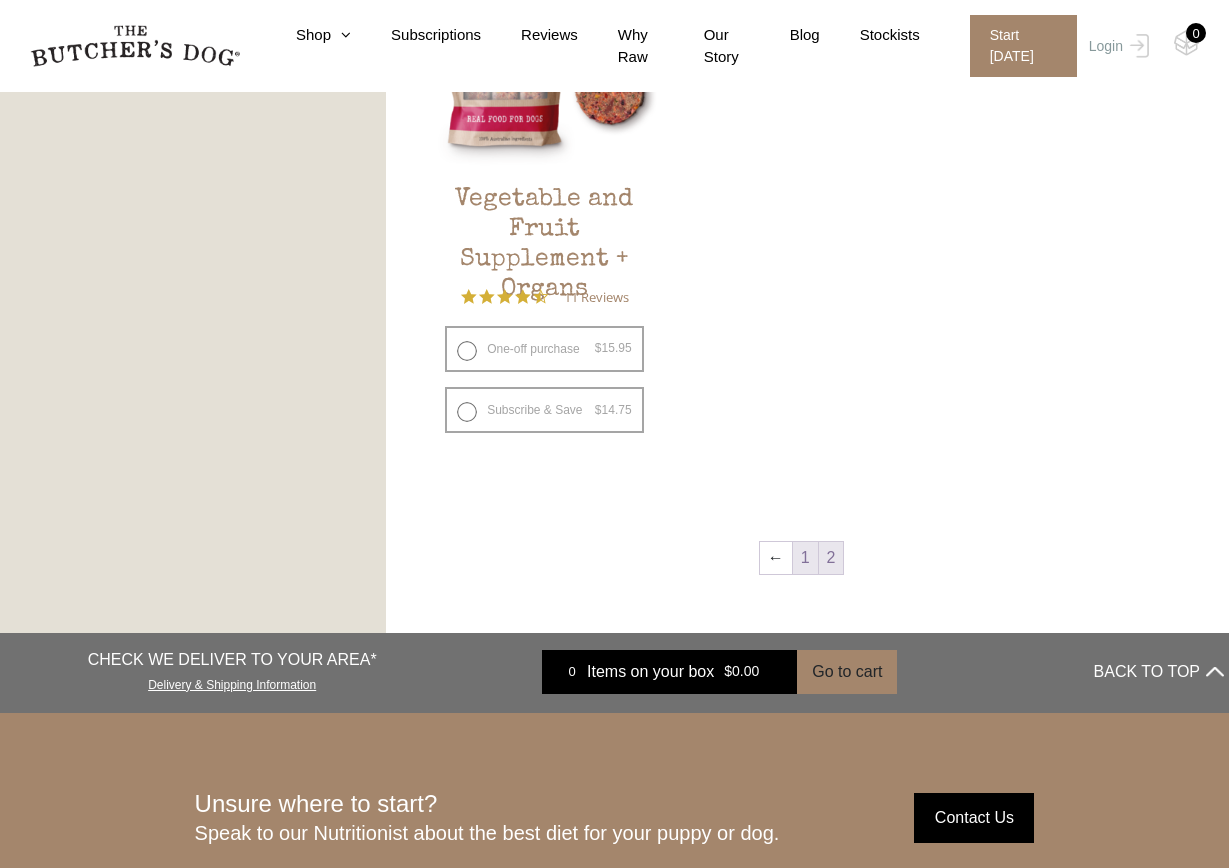 click on "Clear All FILTER PRODUCTS: Raw Meals
Showing 13–16 of 16 results
Default sorting
Sort by popularity
Sort by latest
Sort by price: low to high
Sort by price: high to low
Turkey & Vegetable Balls
$ 15.95   —  or subscribe and save    7.5%
5.0 star rating      5 Reviews
One-off purchase  $ 15.95   —  or subscribe and save    7.5%
$ 15.95   $" at bounding box center [829, -55] 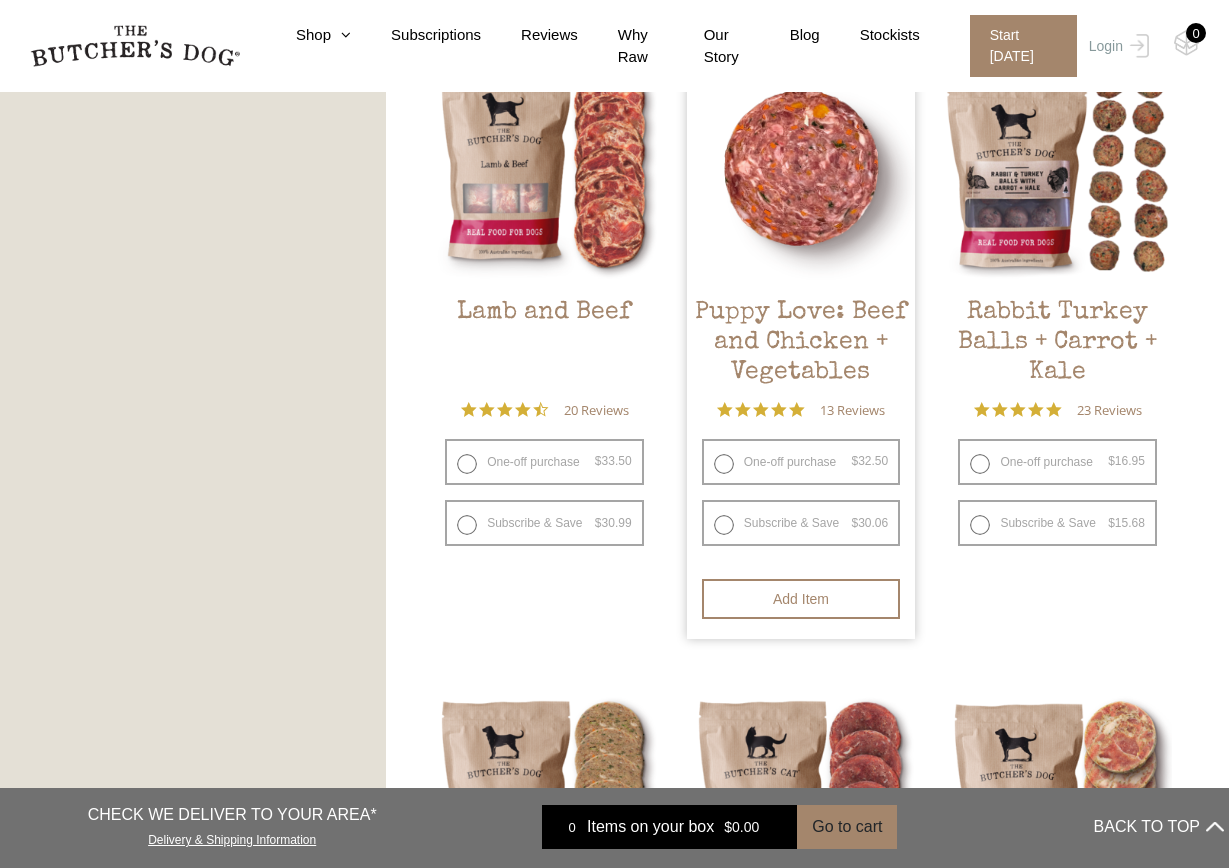 scroll, scrollTop: 1728, scrollLeft: 0, axis: vertical 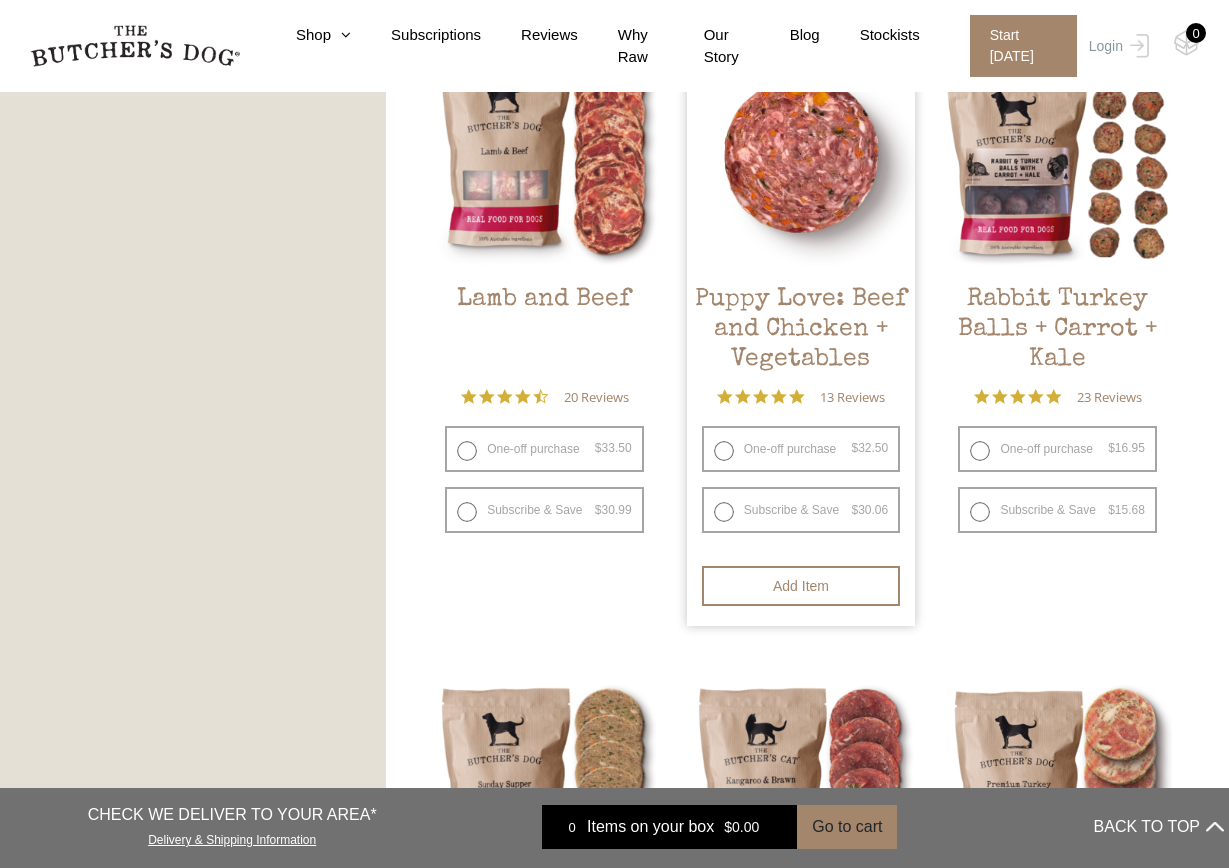 click on "One-off purchase  $ 32.50   —  or subscribe and save    7.5%" at bounding box center [801, 449] 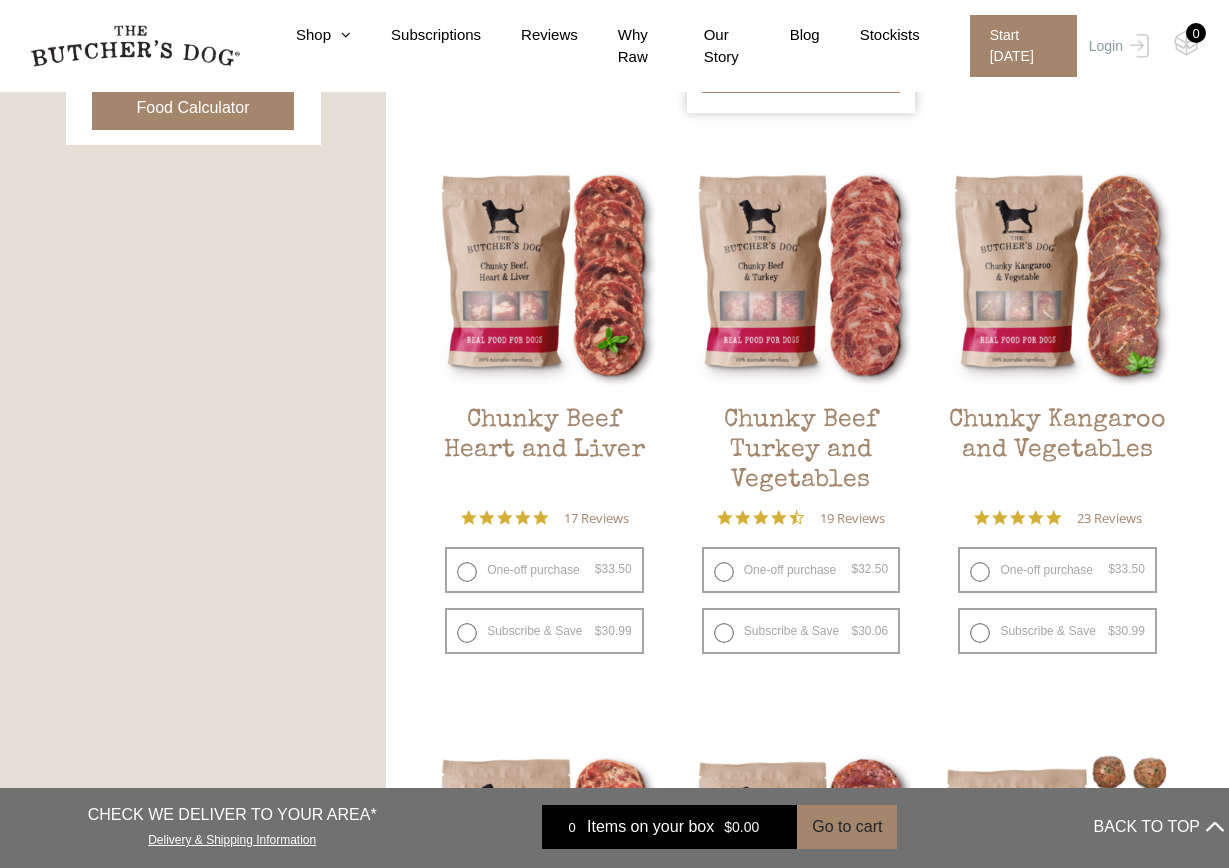 scroll, scrollTop: 1095, scrollLeft: 0, axis: vertical 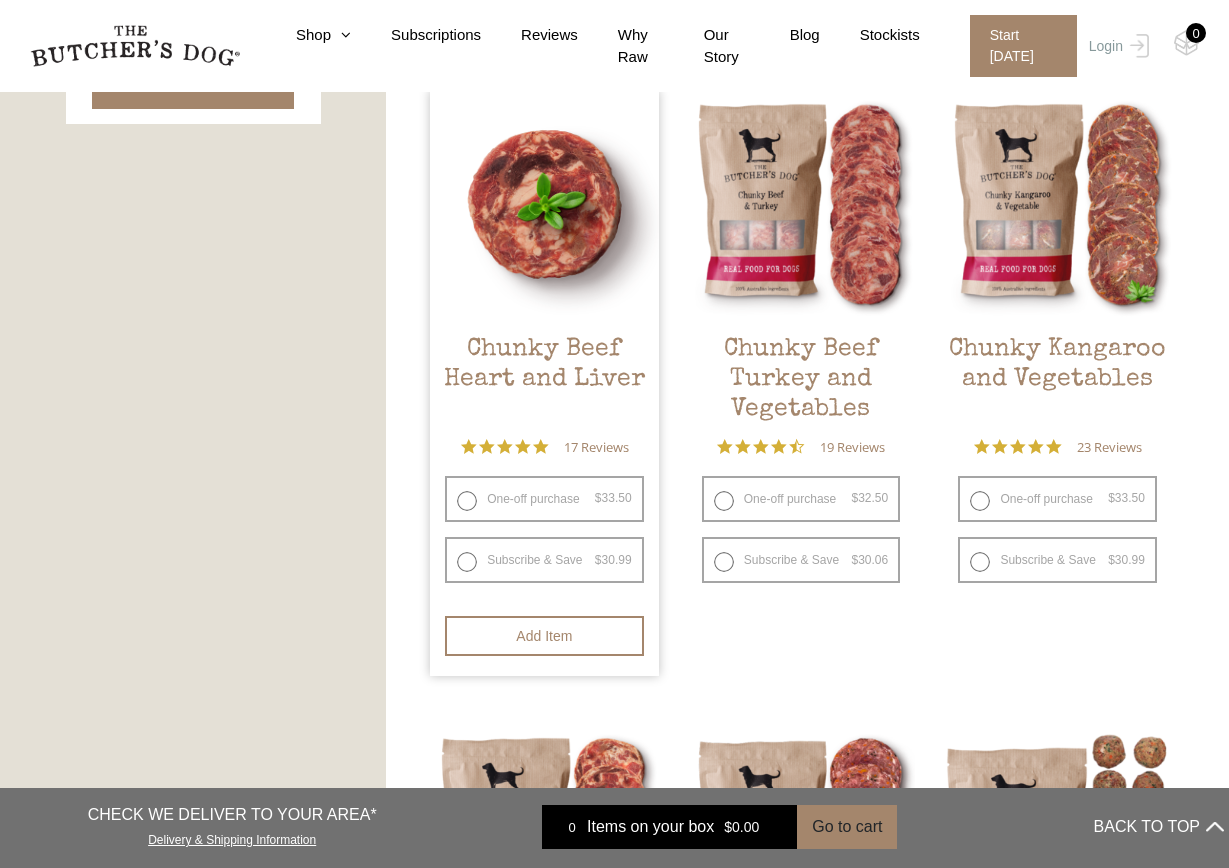 click on "One-off purchase  $ 33.50   —  or subscribe and save    7.5%" at bounding box center (544, 499) 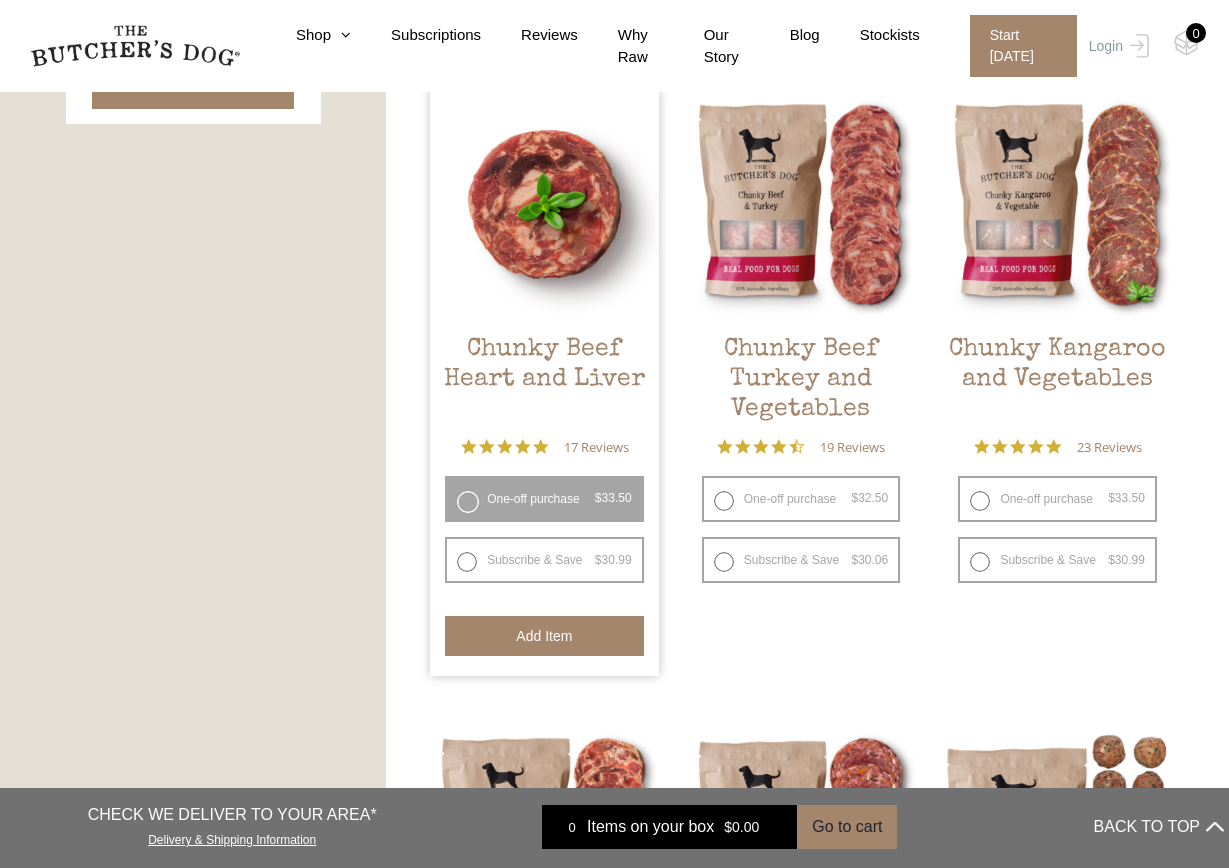 click on "Add item" at bounding box center (544, 636) 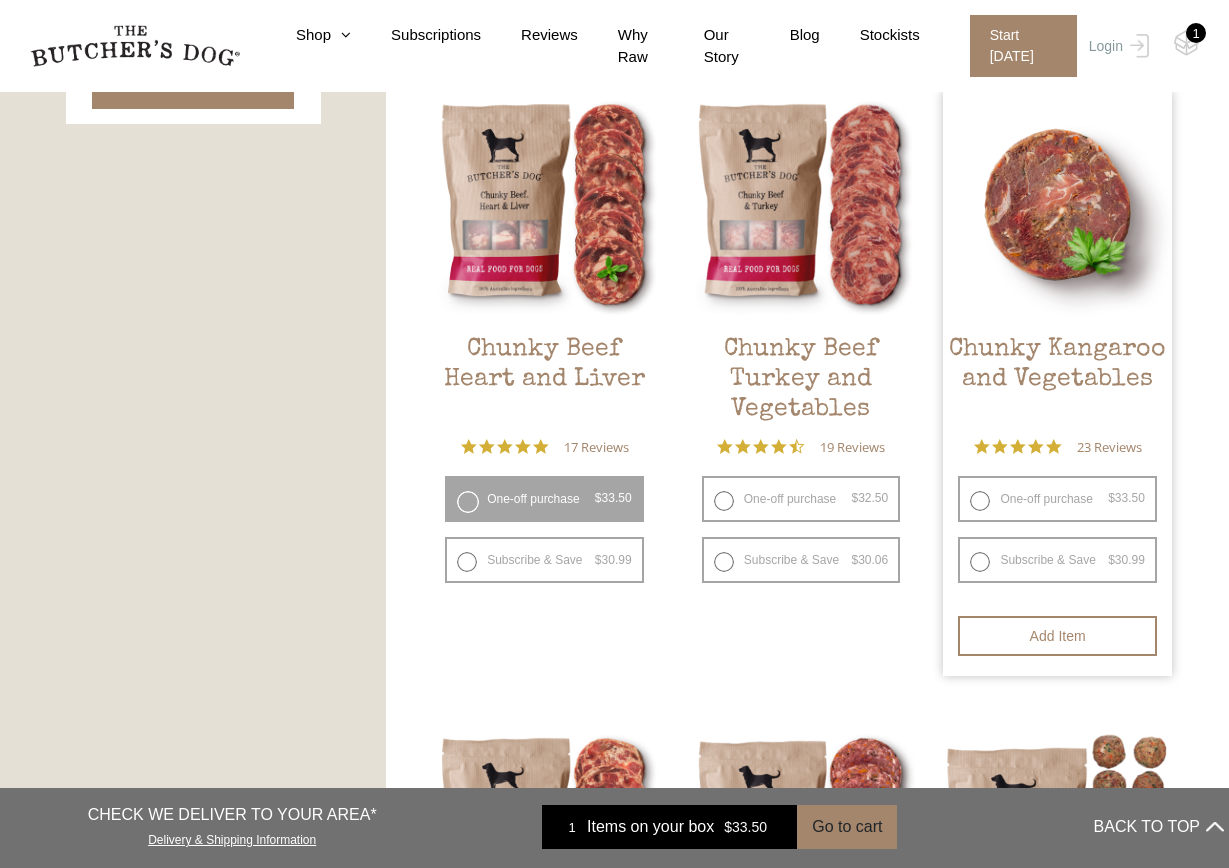 click on "One-off purchase  $ 33.50   —  or subscribe and save    7.5%" at bounding box center [1057, 499] 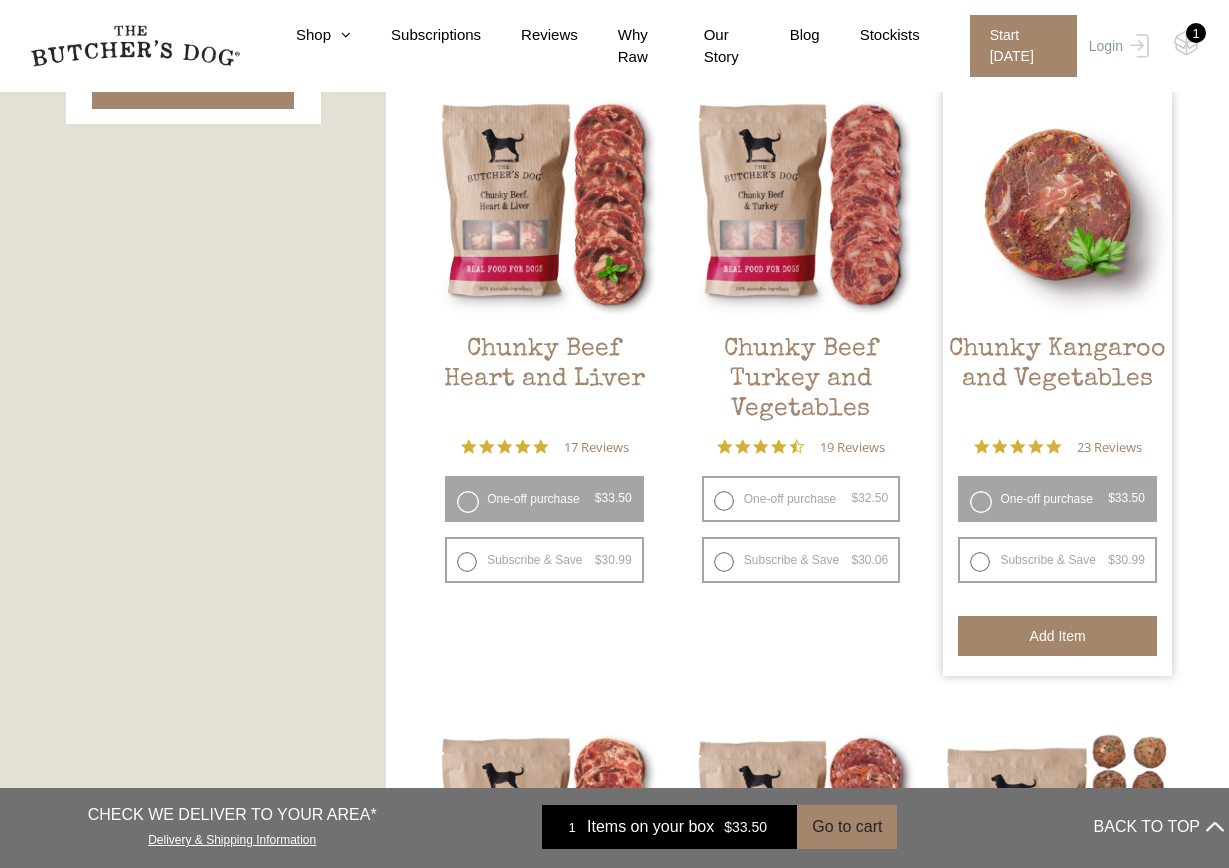 click on "Add item" at bounding box center [1057, 636] 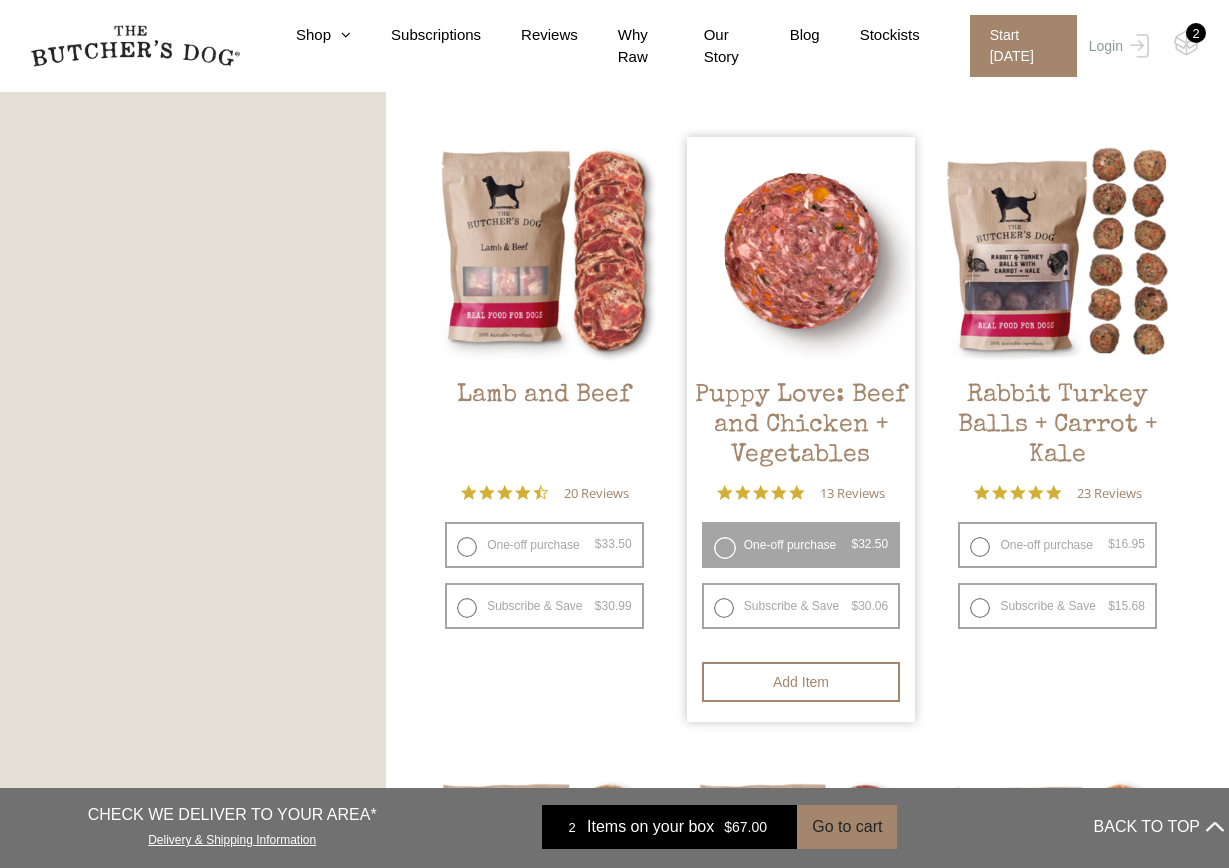scroll, scrollTop: 1635, scrollLeft: 0, axis: vertical 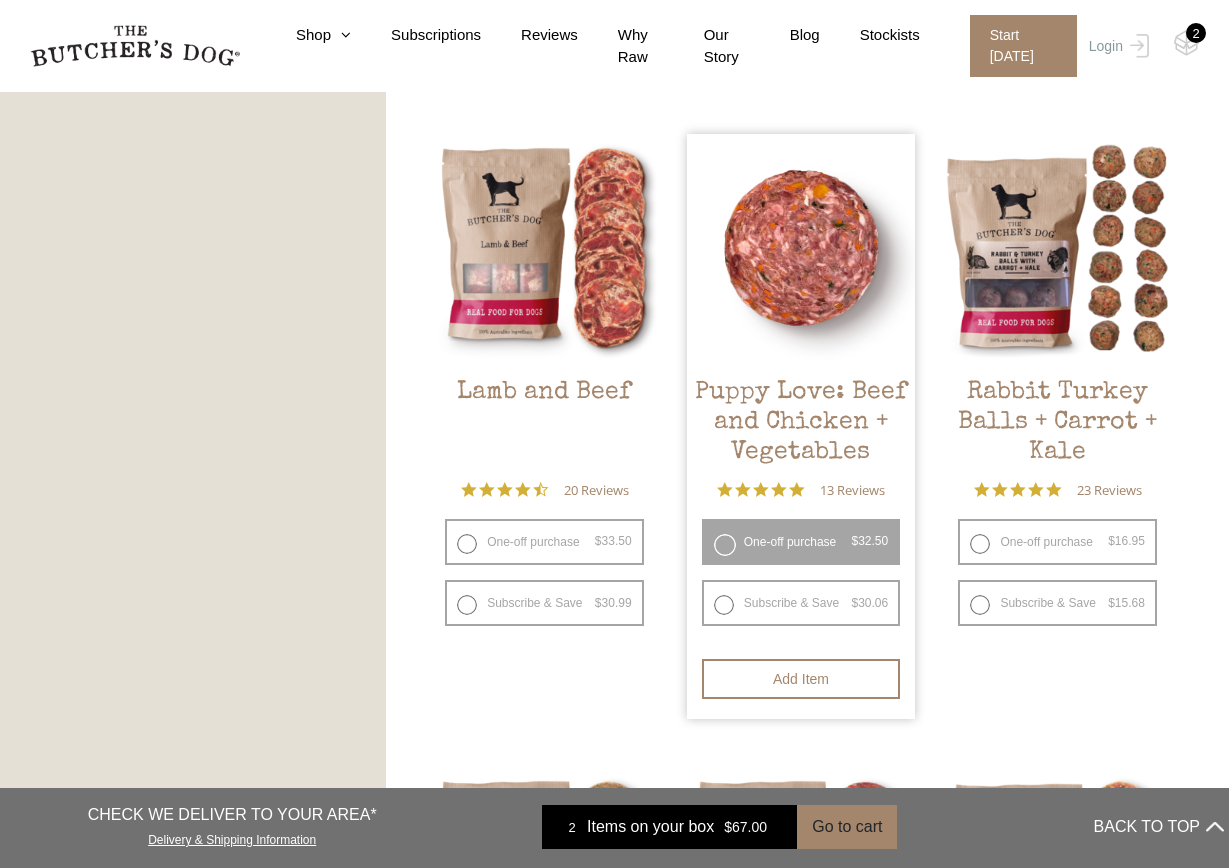 click on "One-off purchase  $ 32.50   —  or subscribe and save    7.5%" at bounding box center (801, 542) 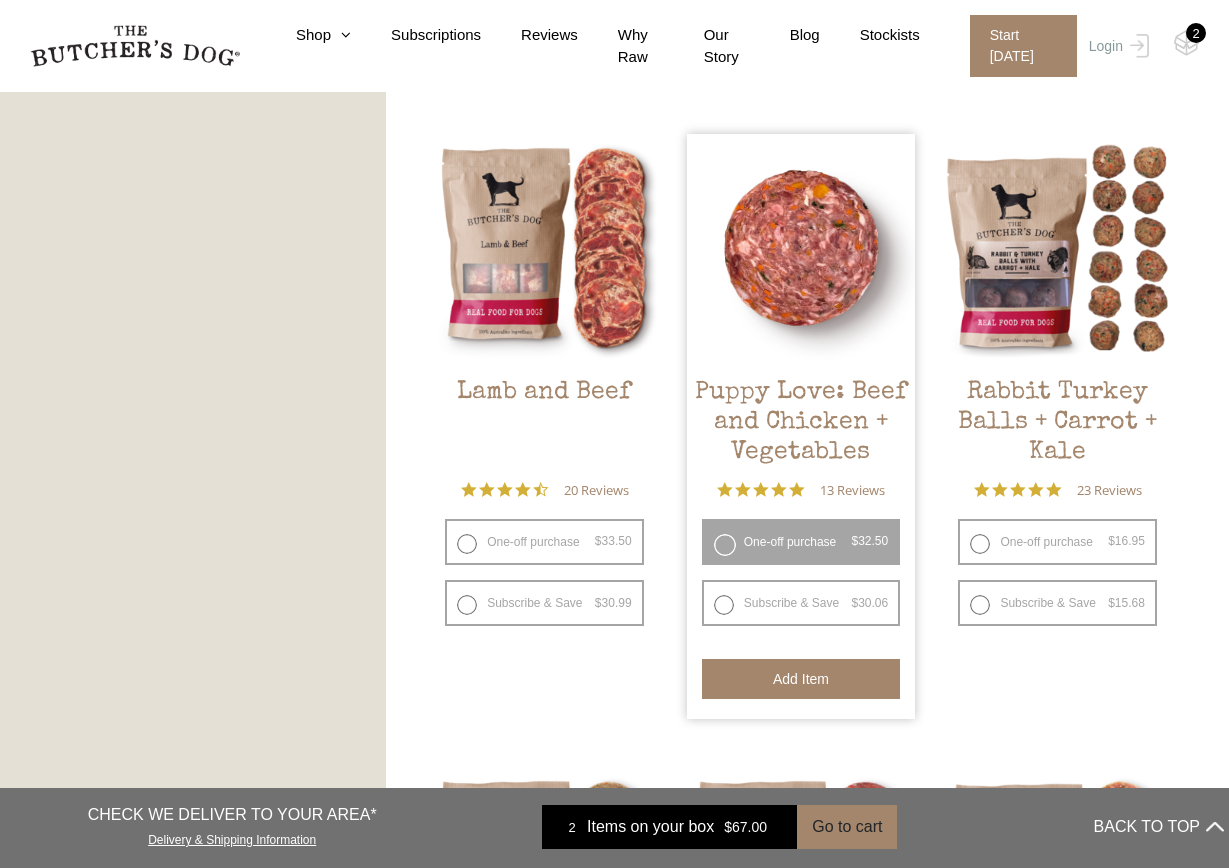 click on "Add item" at bounding box center [801, 679] 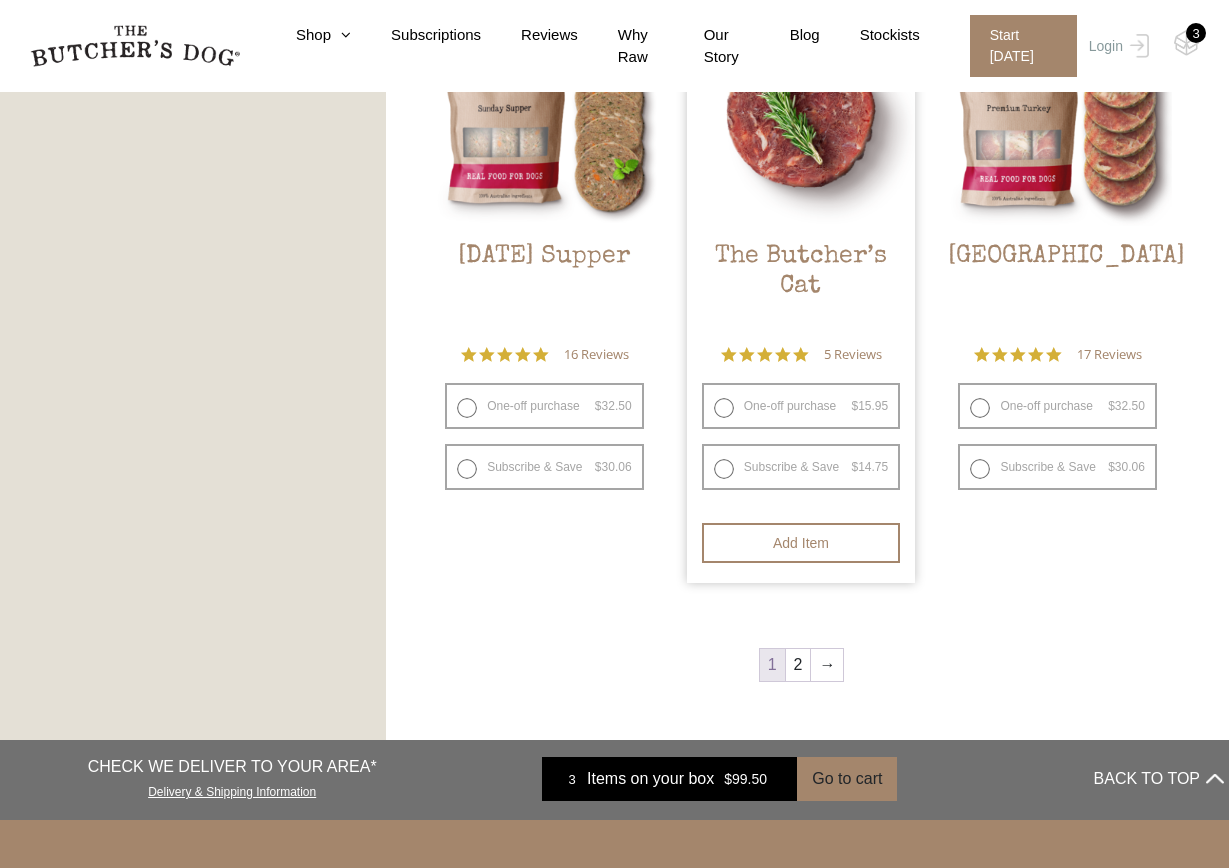 scroll, scrollTop: 2358, scrollLeft: 0, axis: vertical 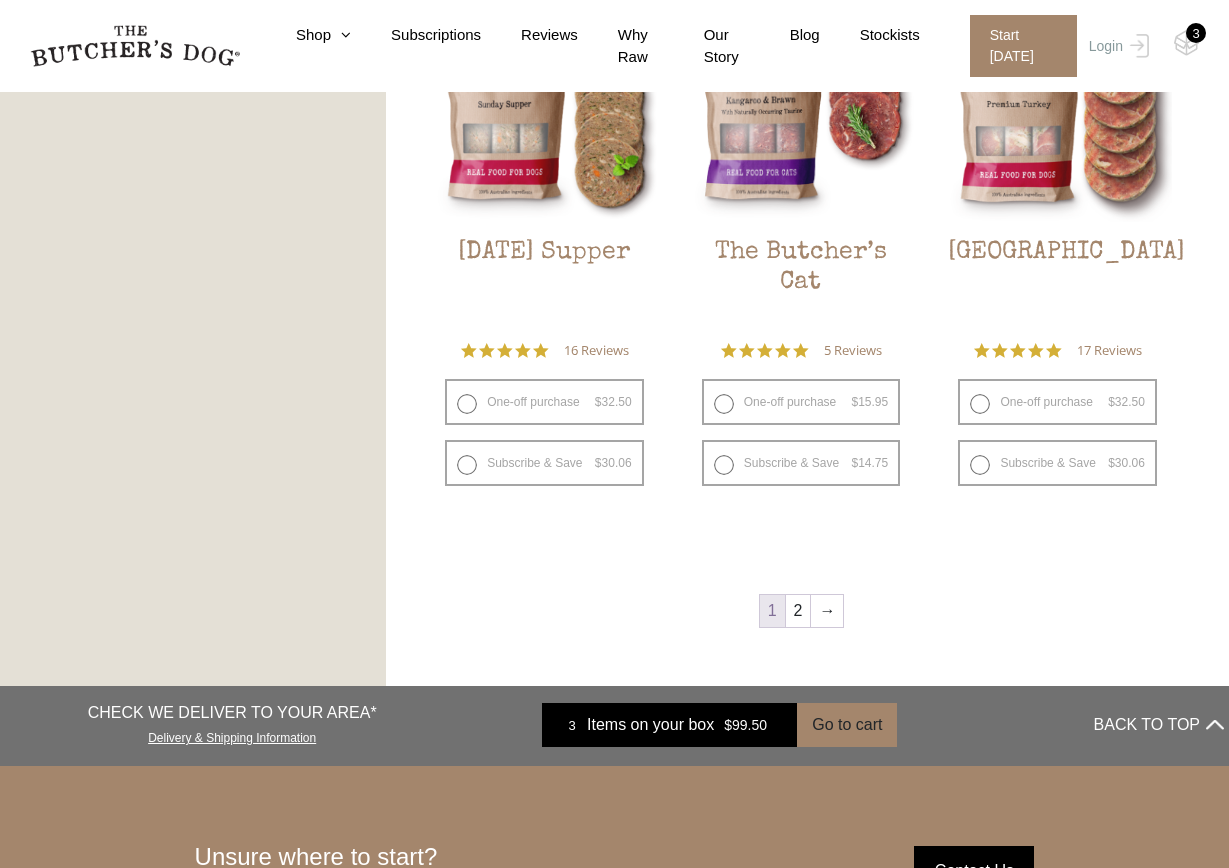 click on "Clear All FILTER PRODUCTS: Raw Meals
Showing 1–12 of 16 results
Default sorting
Sort by popularity
Sort by latest
Sort by price: low to high
Sort by price: high to low
Beef Organ Blend
$ 15.95   —  or subscribe and save    7.5%
5.0 star rating      6 Reviews
One-off purchase  $ 15.95   —  or subscribe and save    7.5%
$ 15.95" at bounding box center (829, -585) 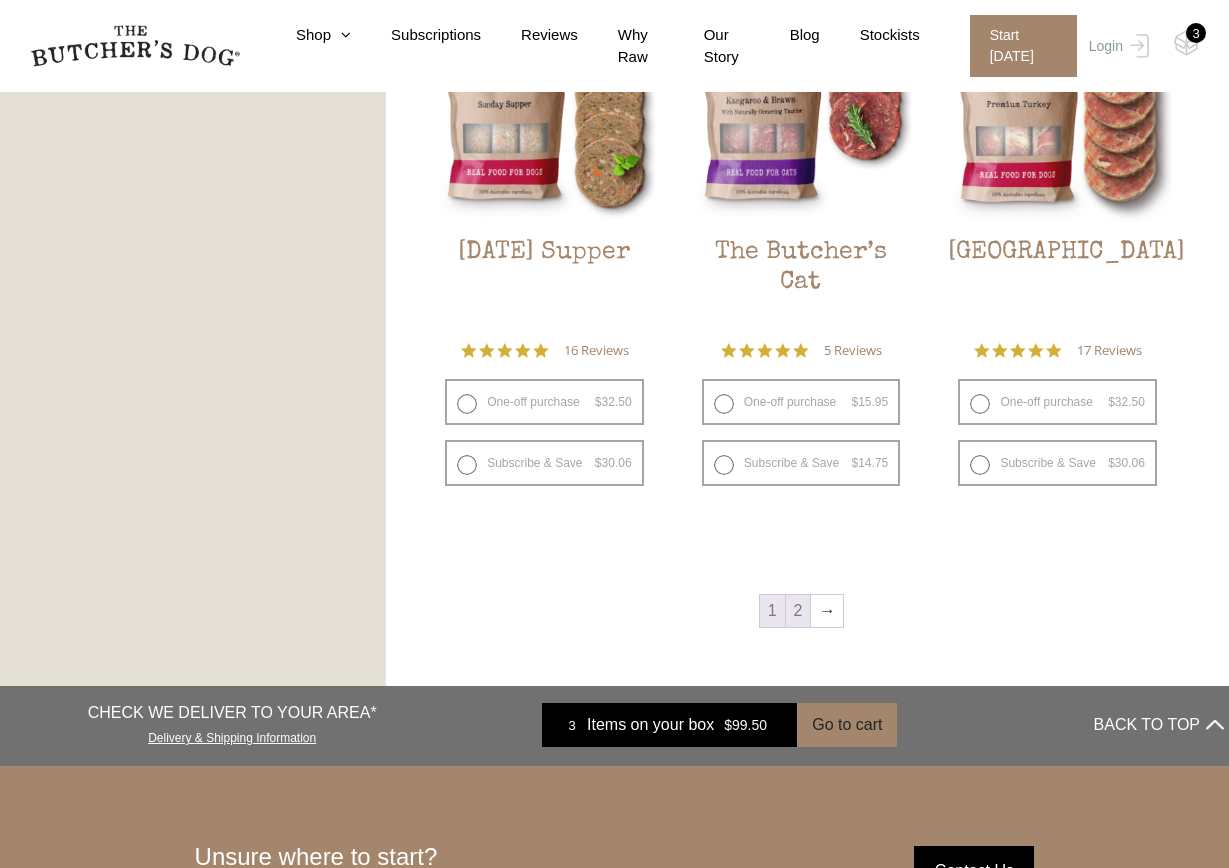 click on "2" at bounding box center [798, 611] 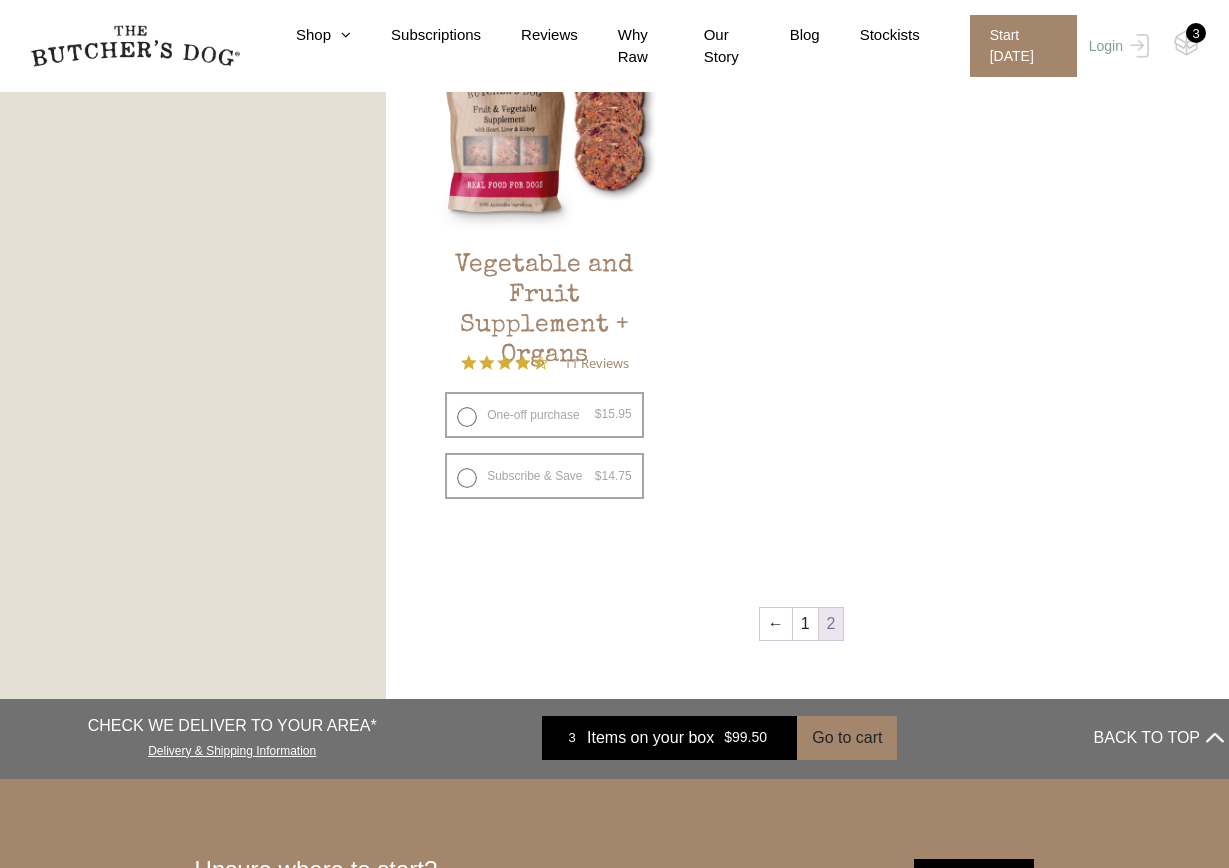 scroll, scrollTop: 1180, scrollLeft: 0, axis: vertical 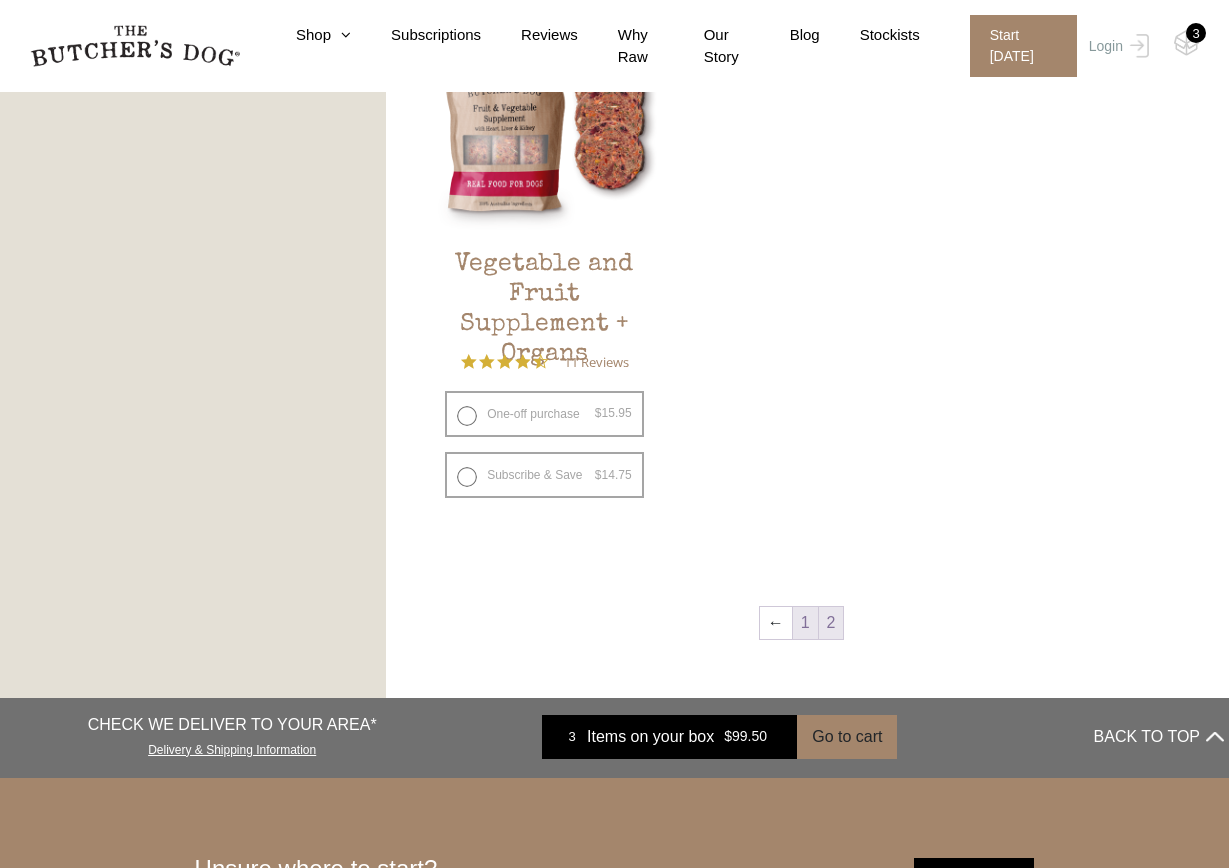 click on "1" at bounding box center [805, 623] 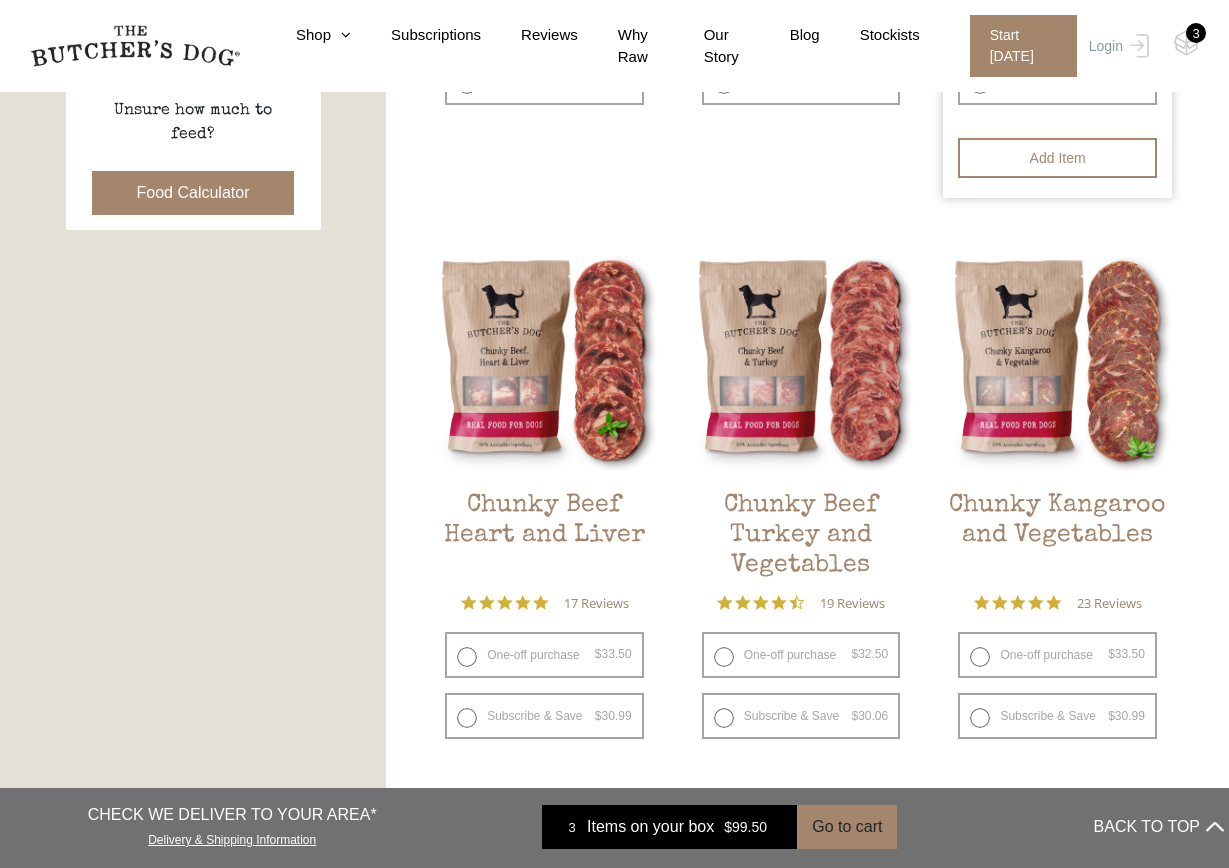 scroll, scrollTop: 991, scrollLeft: 0, axis: vertical 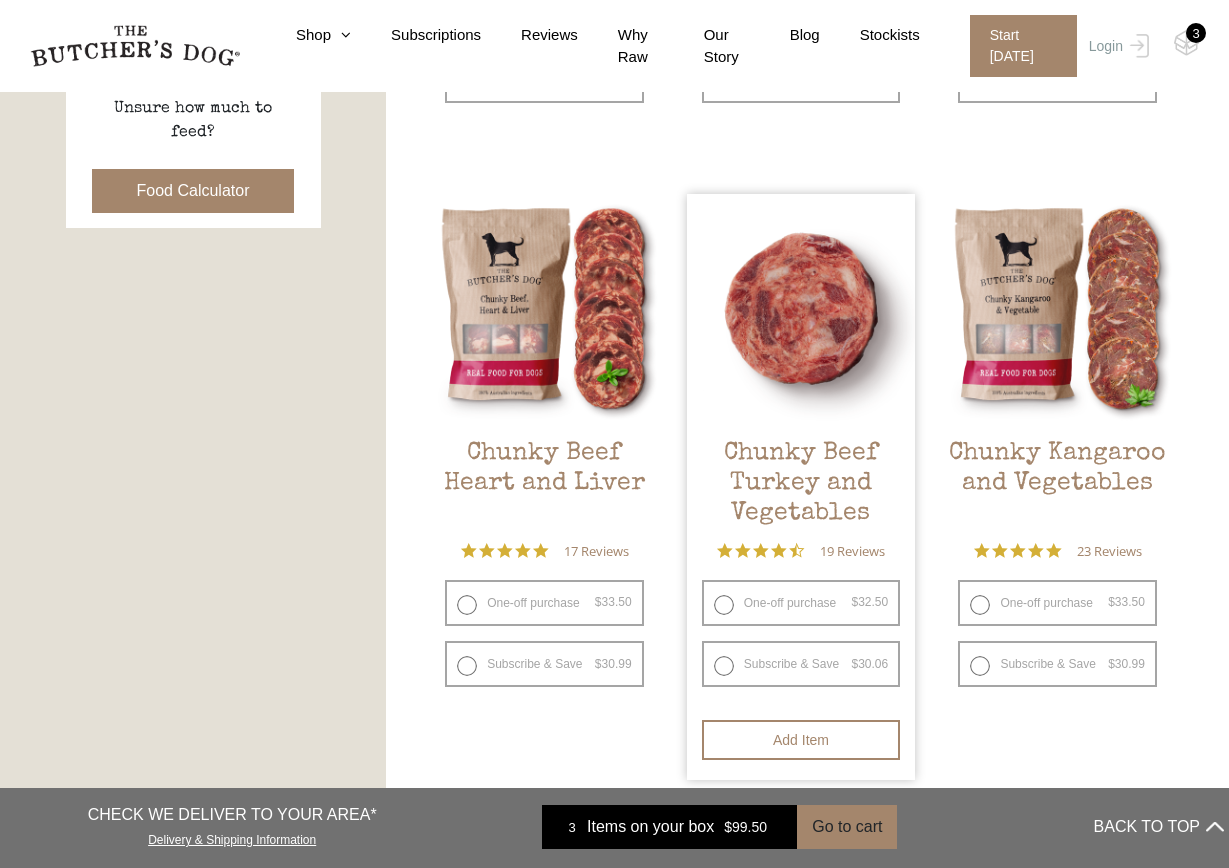 click on "One-off purchase  $ 32.50   —  or subscribe and save    7.5%" at bounding box center (801, 603) 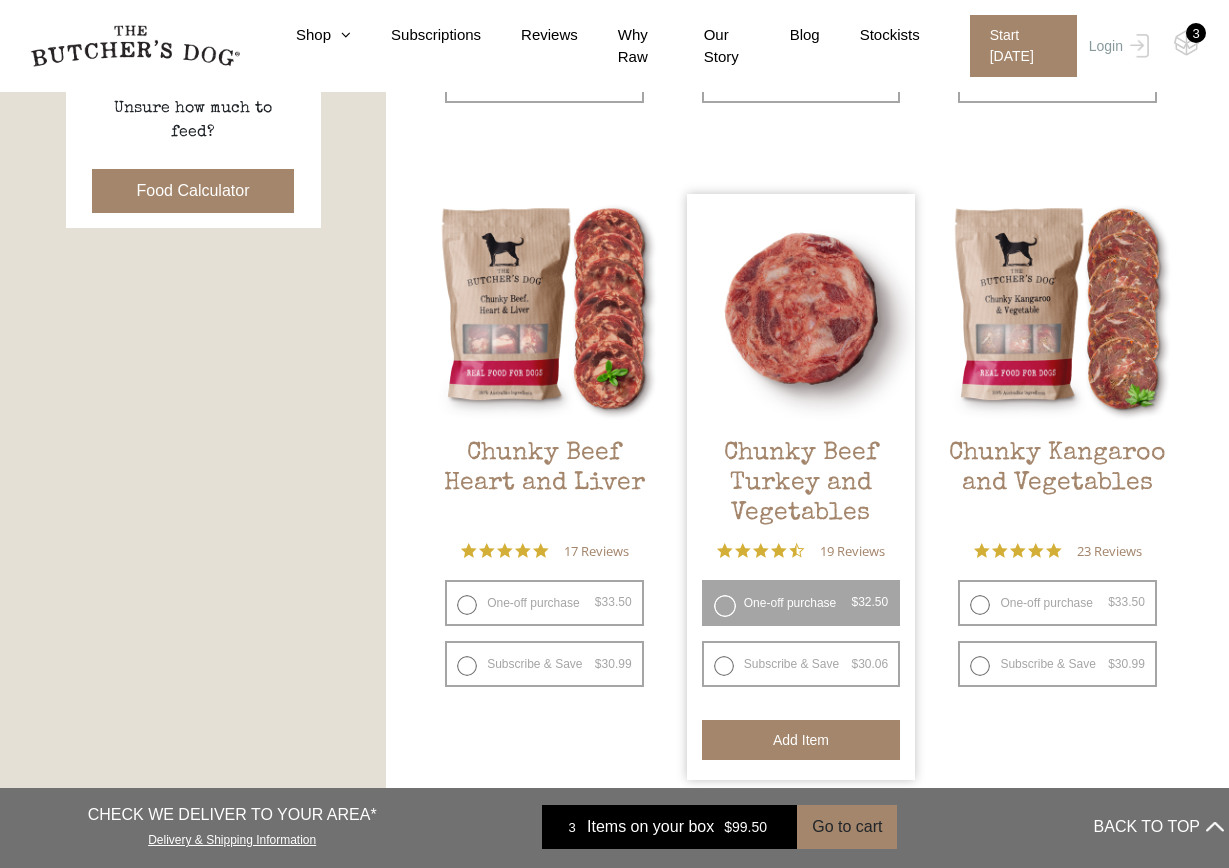 click on "Add item" at bounding box center (801, 740) 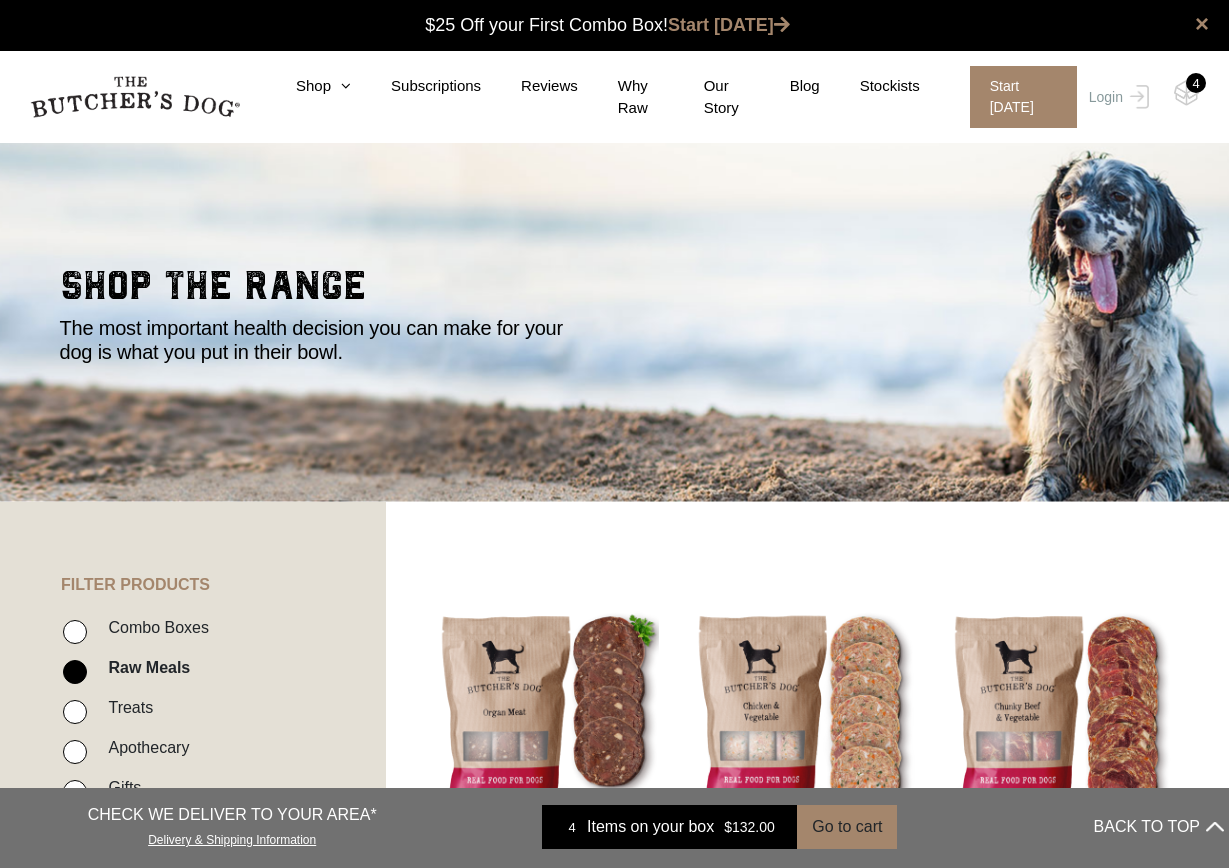 scroll, scrollTop: 0, scrollLeft: 0, axis: both 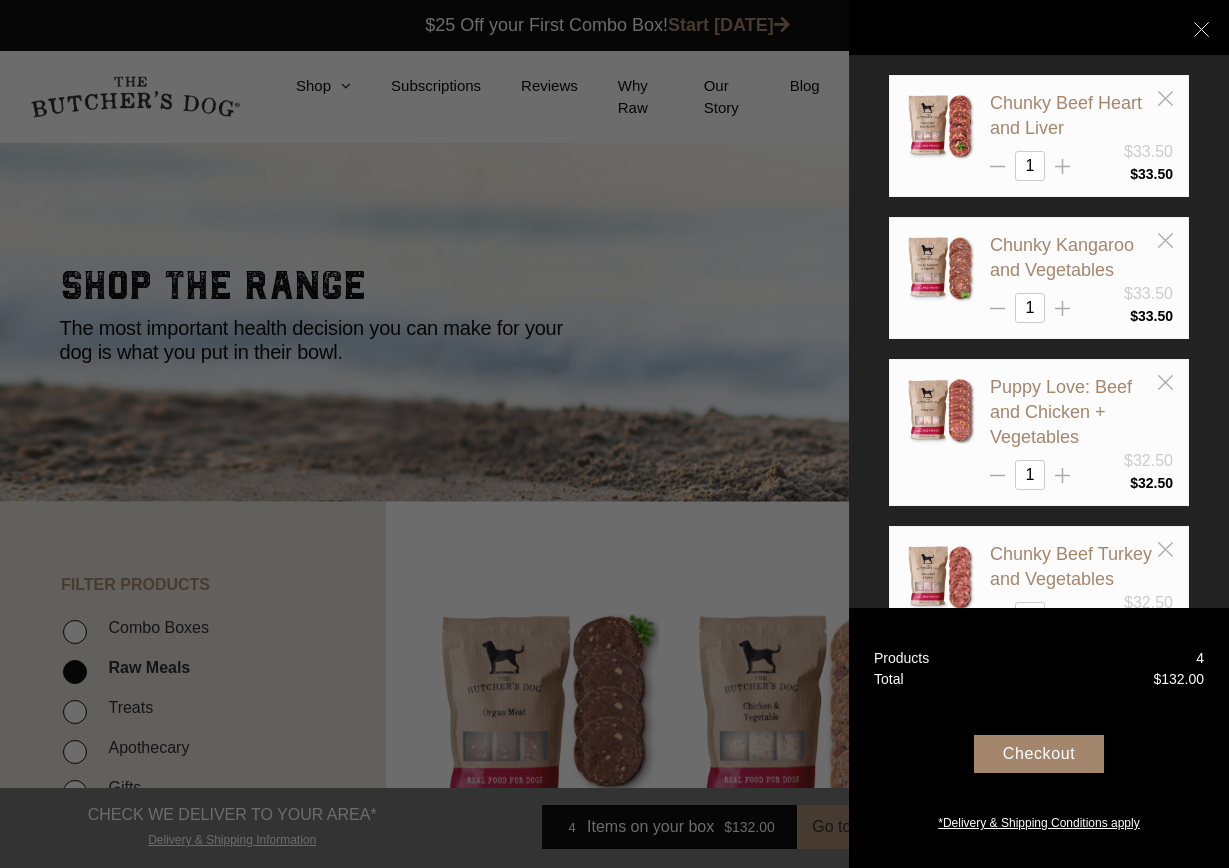 click on "Checkout" at bounding box center [1039, 754] 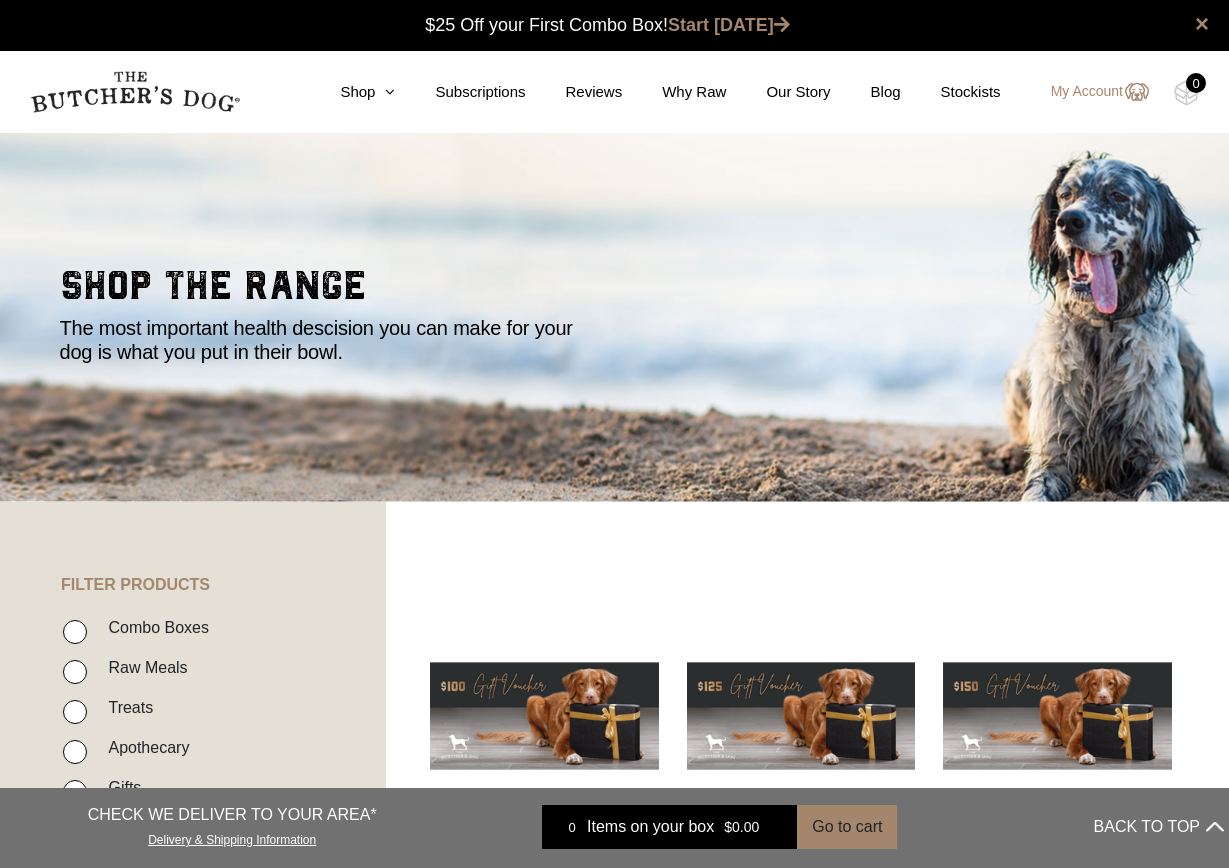scroll, scrollTop: 0, scrollLeft: 0, axis: both 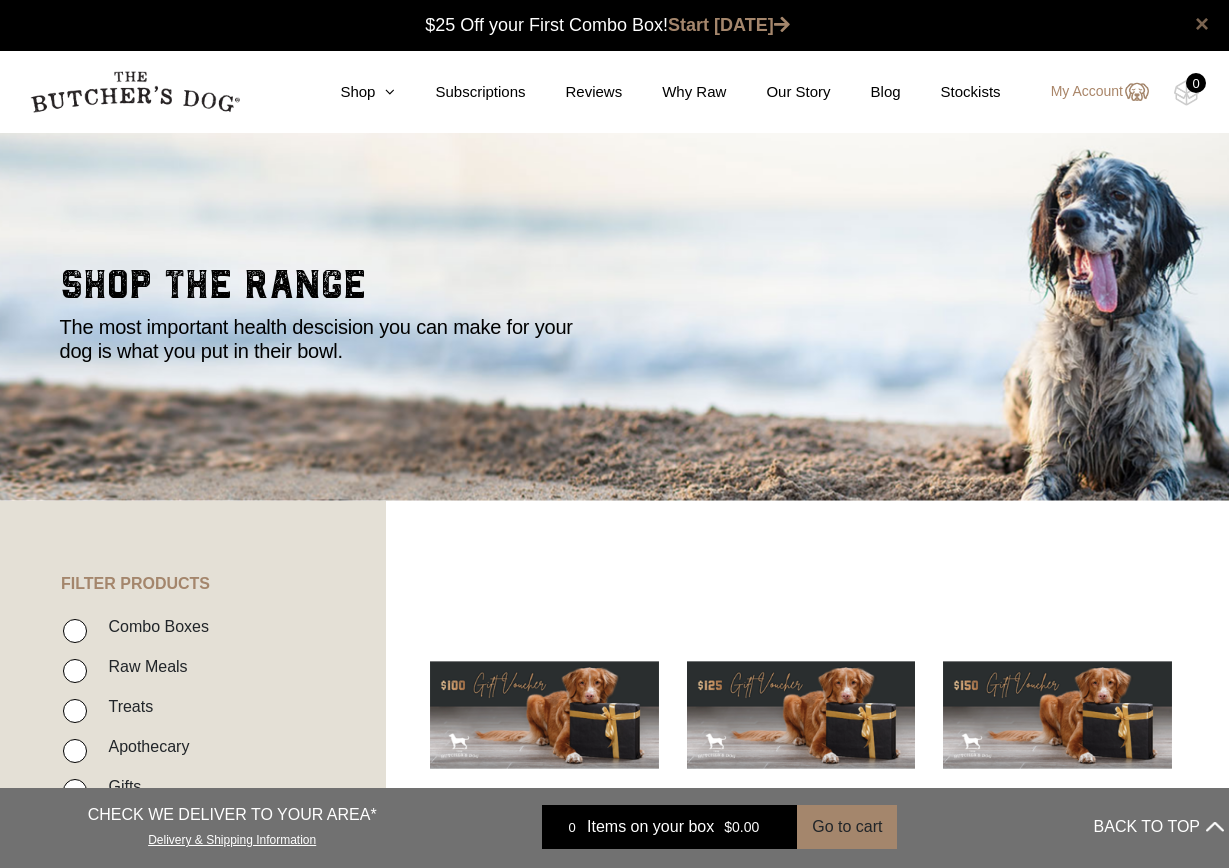 click on "×" at bounding box center [1202, 24] 